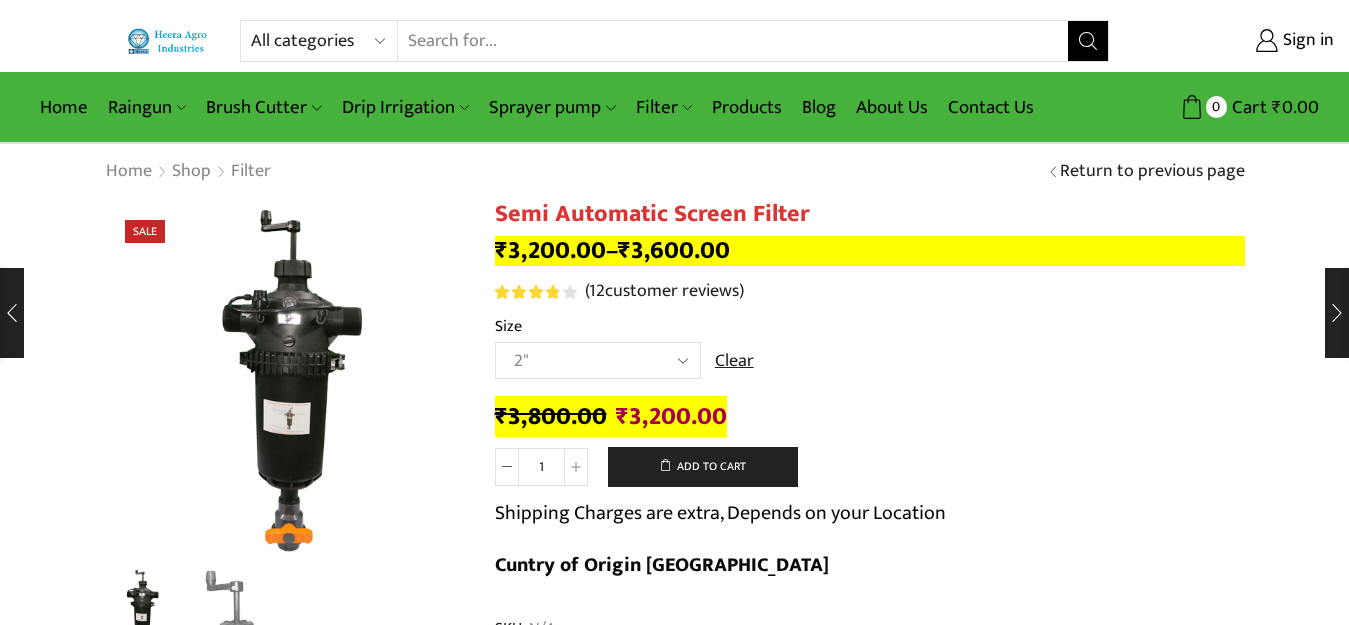scroll, scrollTop: 0, scrollLeft: 0, axis: both 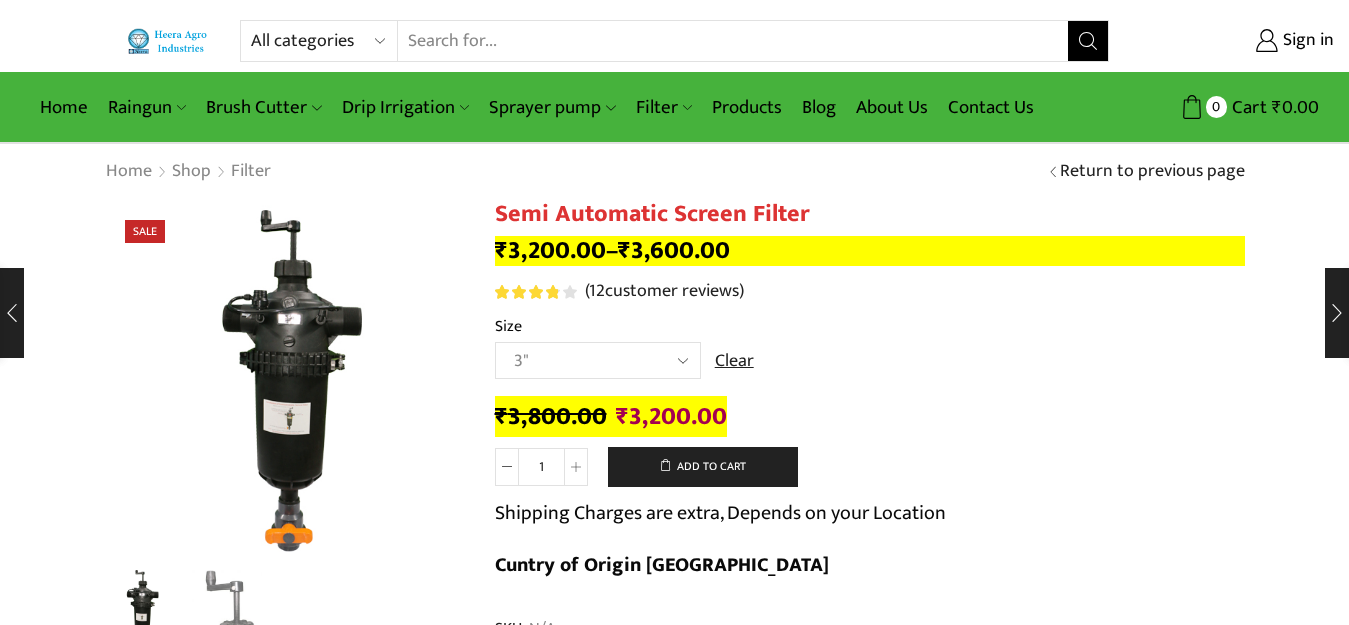 click on "Choose an option 2" 2.5" 3"" 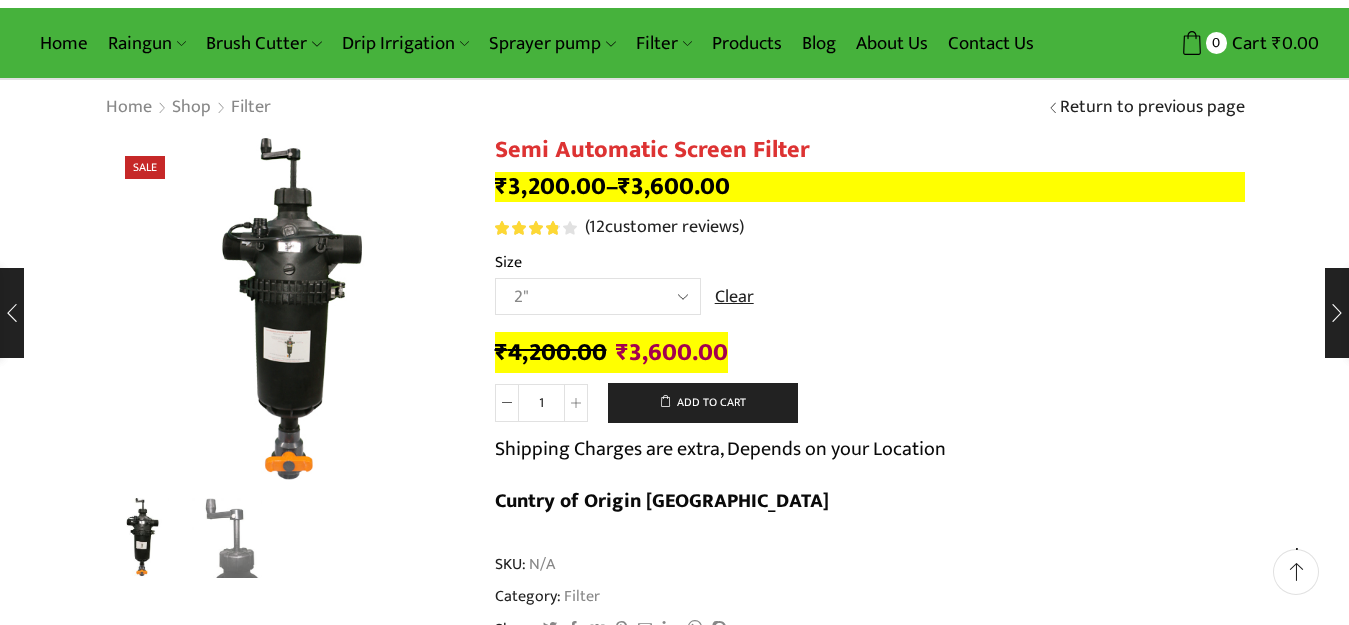 scroll, scrollTop: 200, scrollLeft: 0, axis: vertical 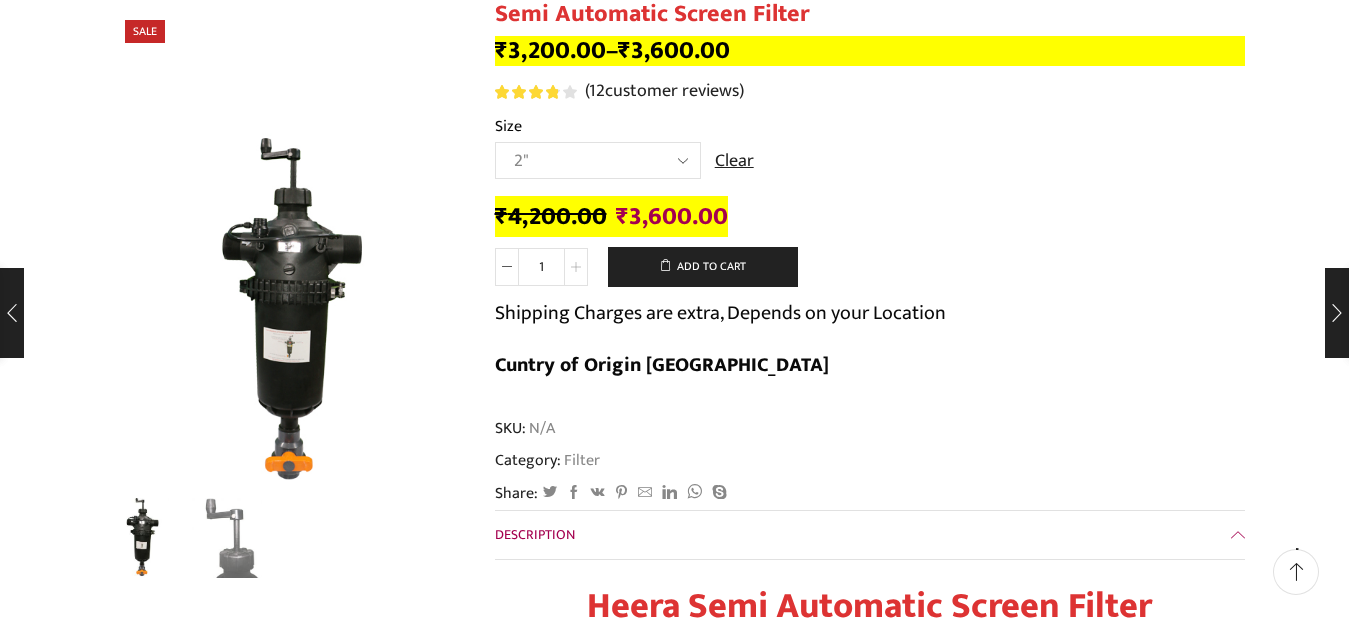 click 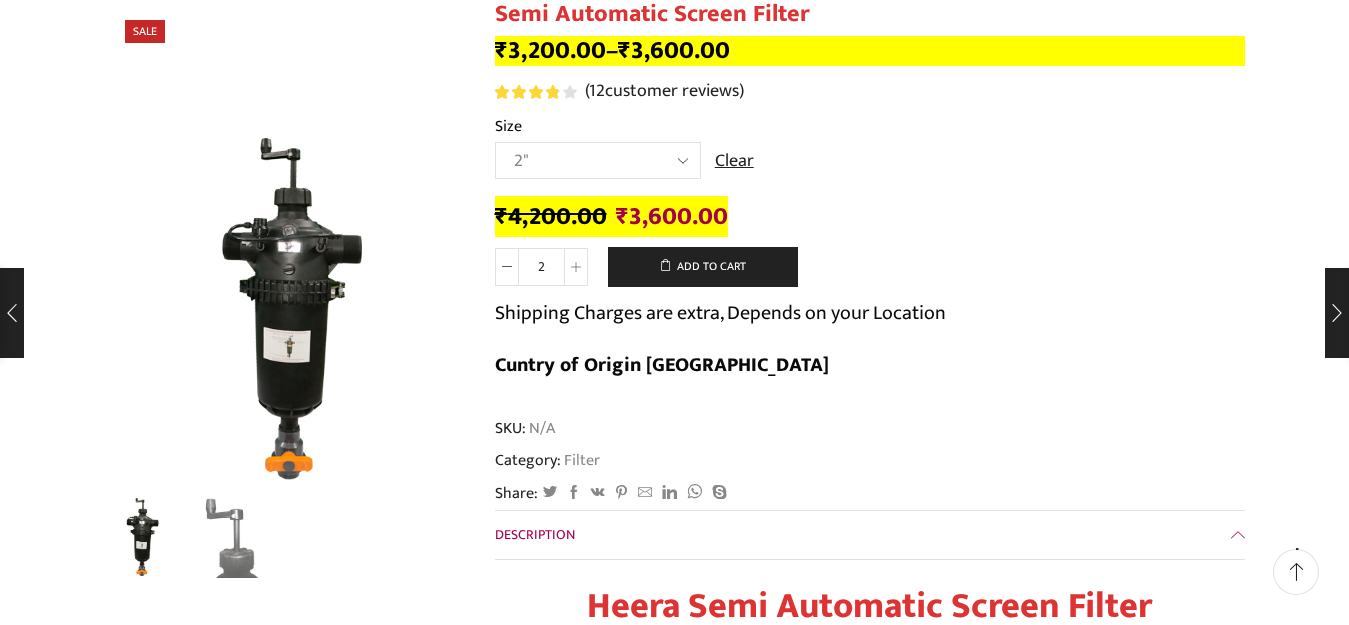 click on "Semi Automatic Screen Filter
₹ 3,200.00  –  ₹ 3,600.00
Rated  3.92  out of 5 based on  12  customer ratings 								 ( 12  customer reviews)
Size
Choose an option 2" 2.5" 3" Clear
₹ 4,200.00   Original price was: ₹4,200.00. ₹ 3,600.00 Current price is: ₹3,600.00.
Semi Automatic Screen Filter quantity
2
Add to cart
Shipping Charges are extra, Depends on your Location   Cuntry of Origin India
SKU:  N/A
Category:  Filter
Share:
Twitter
Facebook
VK
Pinterest
Mail to friend
Linkedin
Whatsapp
Skype
Description" at bounding box center (870, 2955) 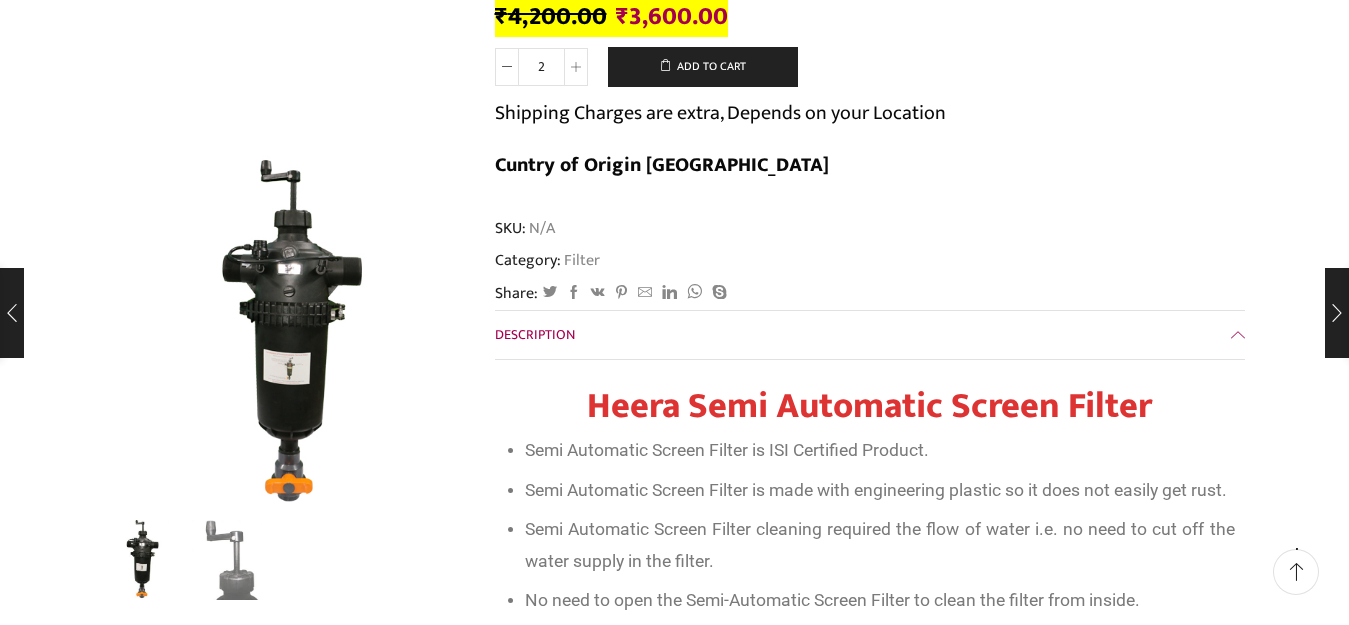 scroll, scrollTop: 0, scrollLeft: 0, axis: both 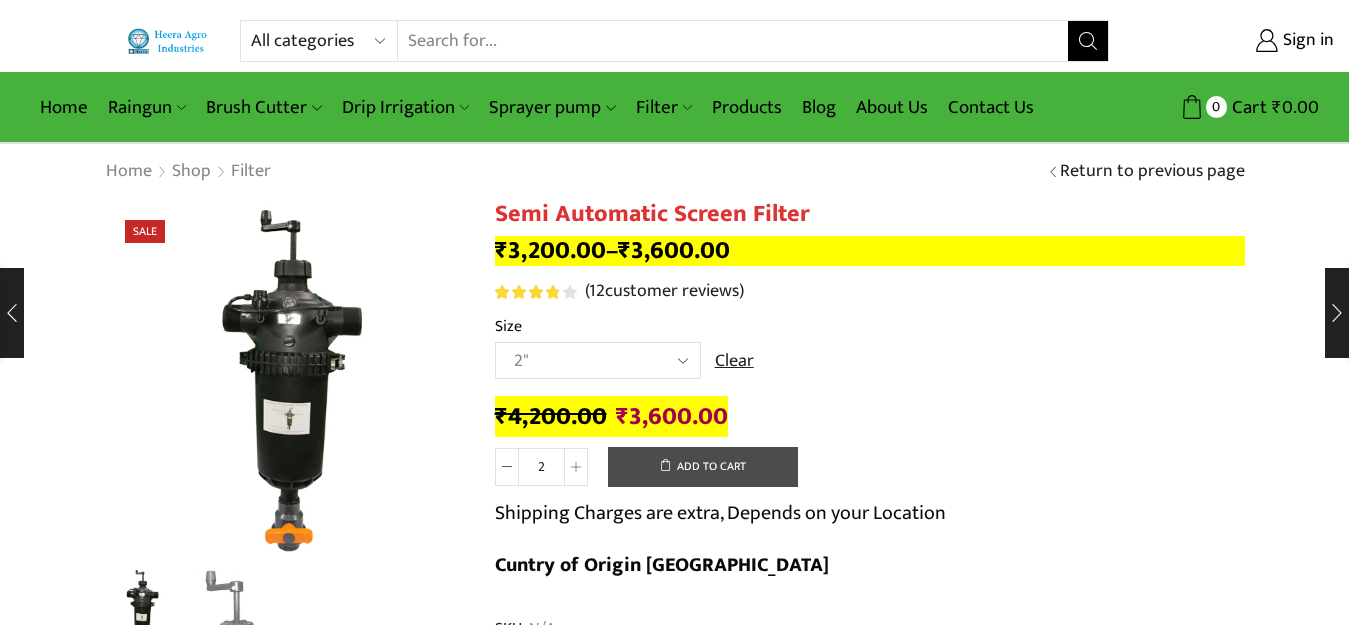 click on "Add to cart" 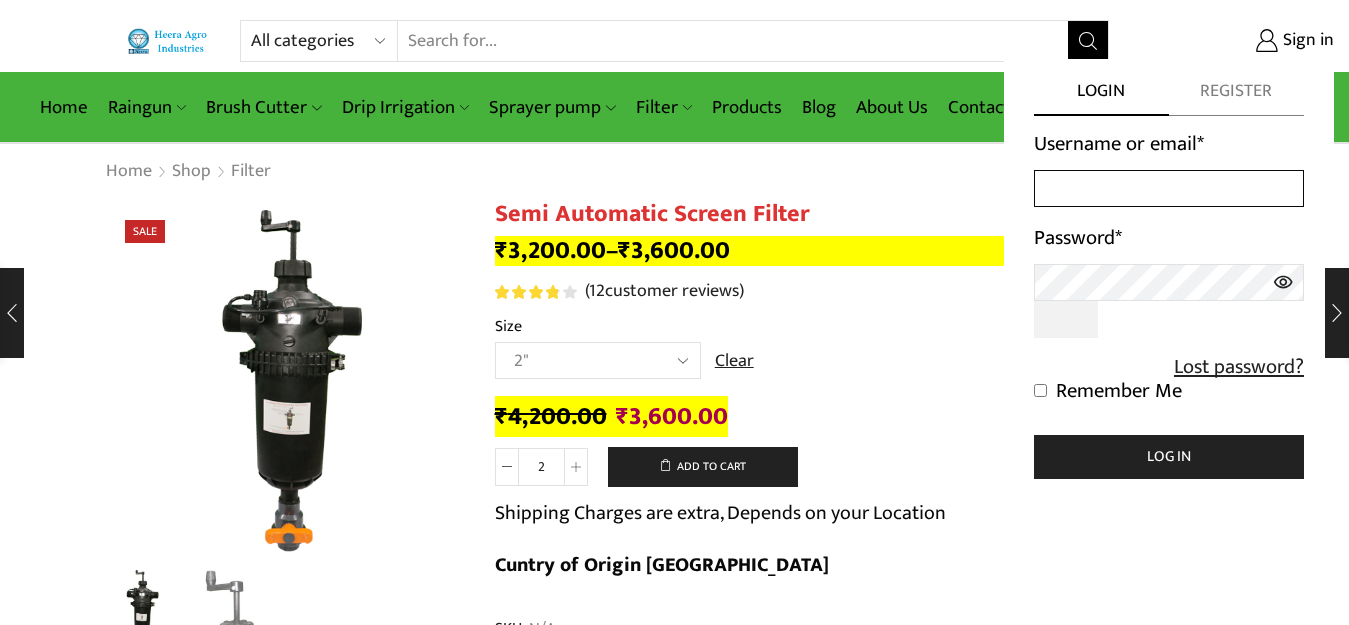 click on "Username or email                                      *" at bounding box center [1169, 188] 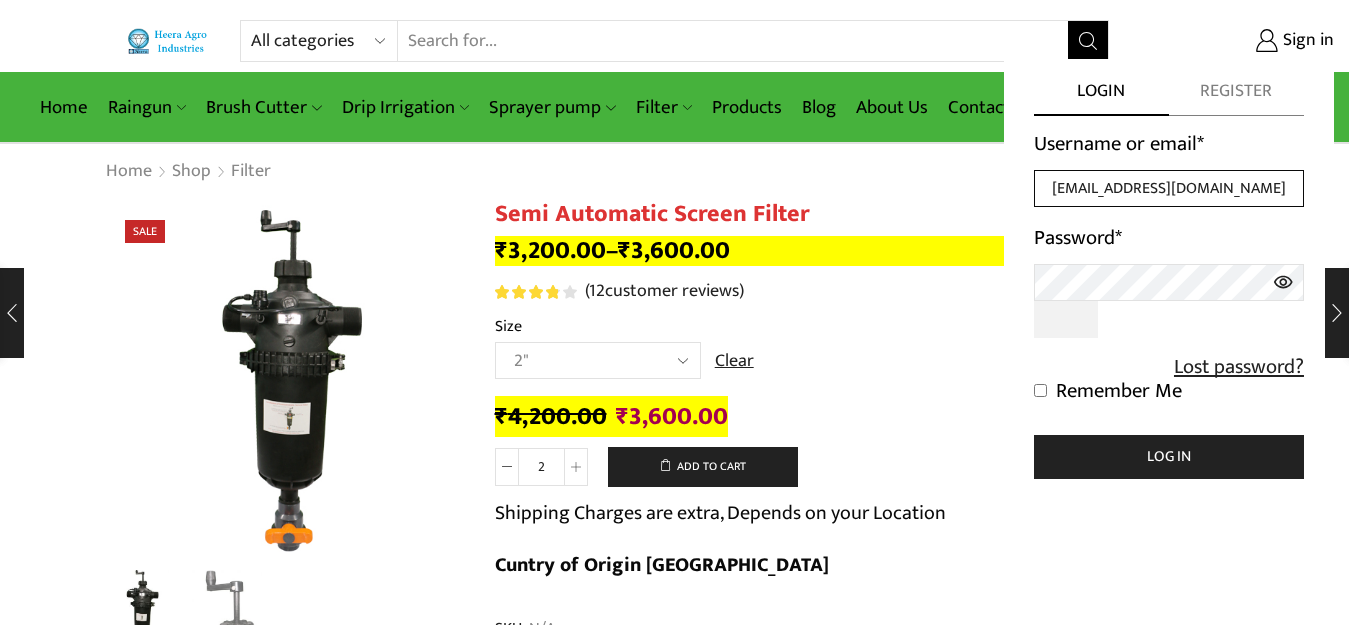 type on "[EMAIL_ADDRESS][DOMAIN_NAME]" 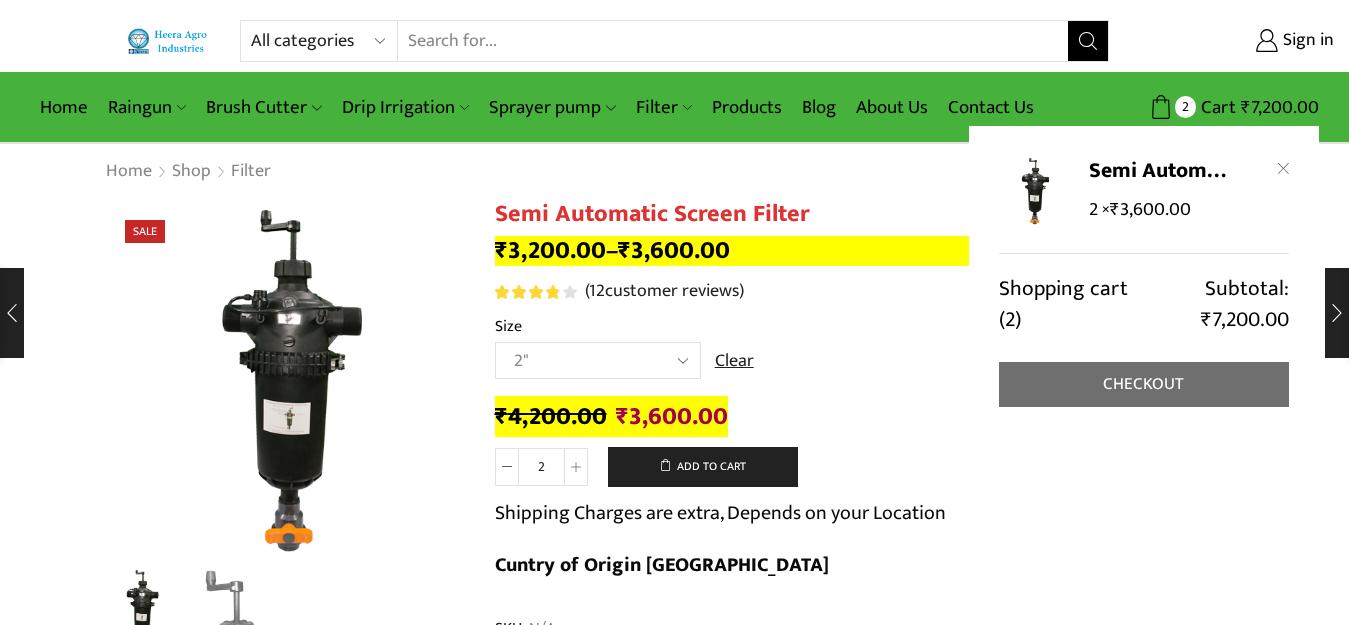 click on "Checkout" at bounding box center [1144, 384] 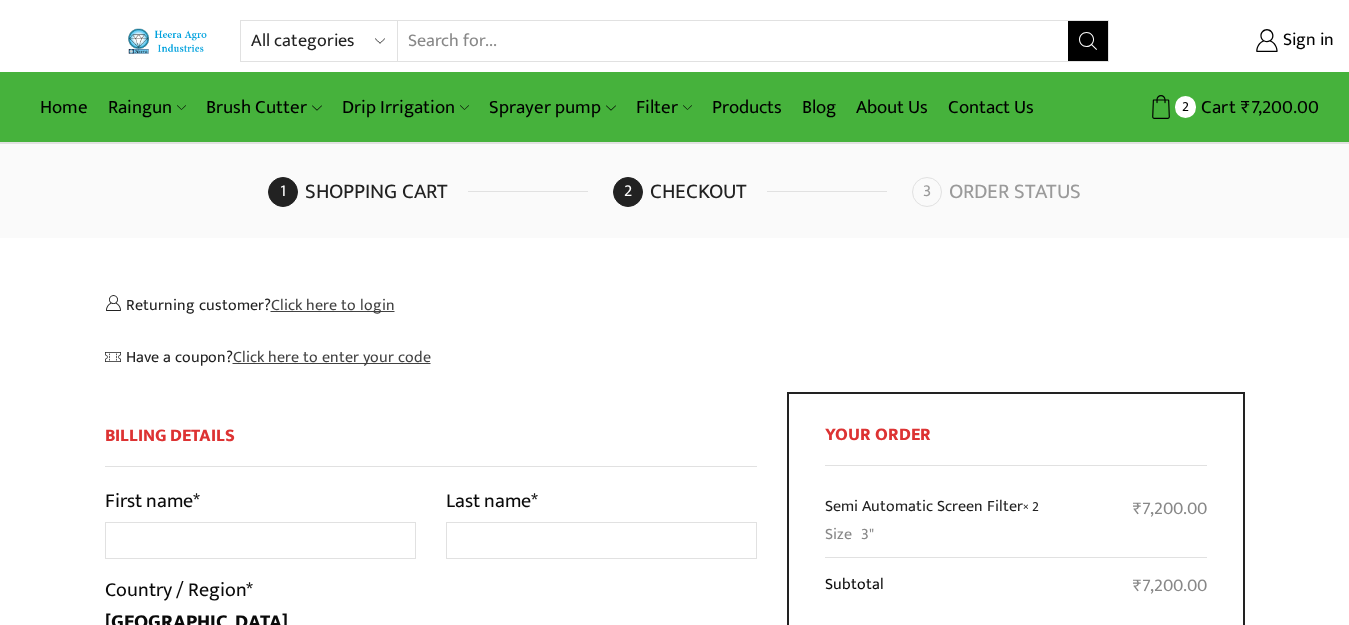 click on "Click here to login" at bounding box center (333, 305) 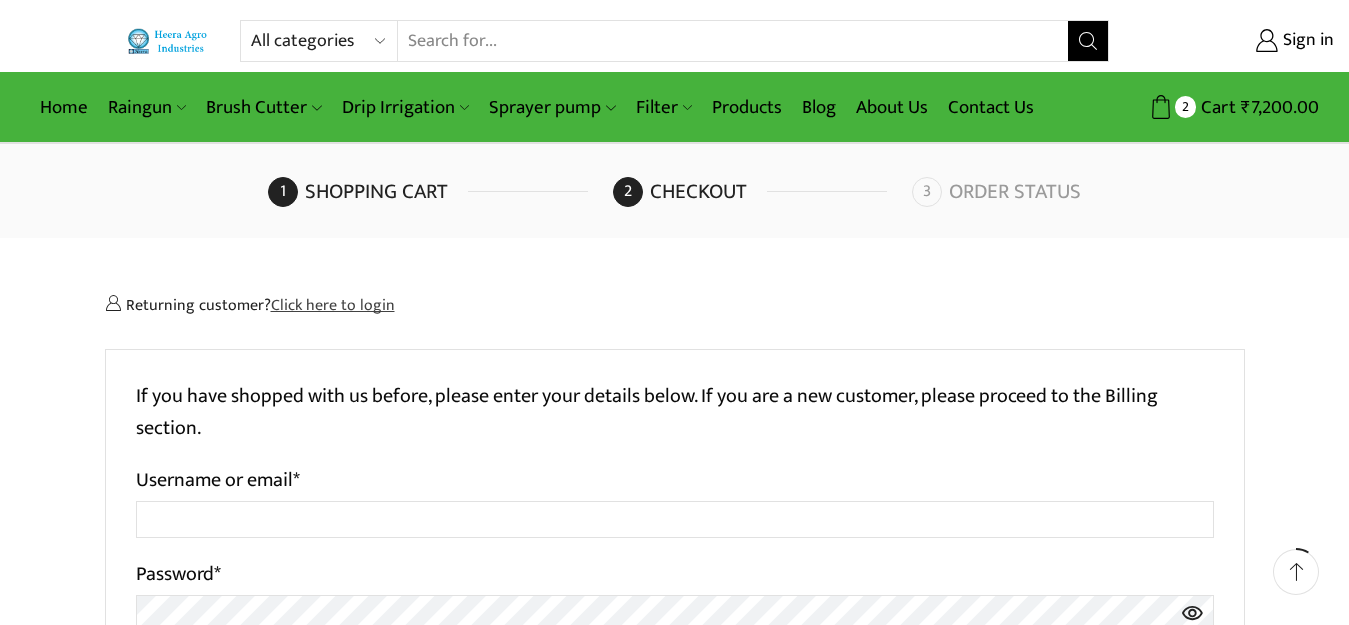 scroll, scrollTop: 200, scrollLeft: 0, axis: vertical 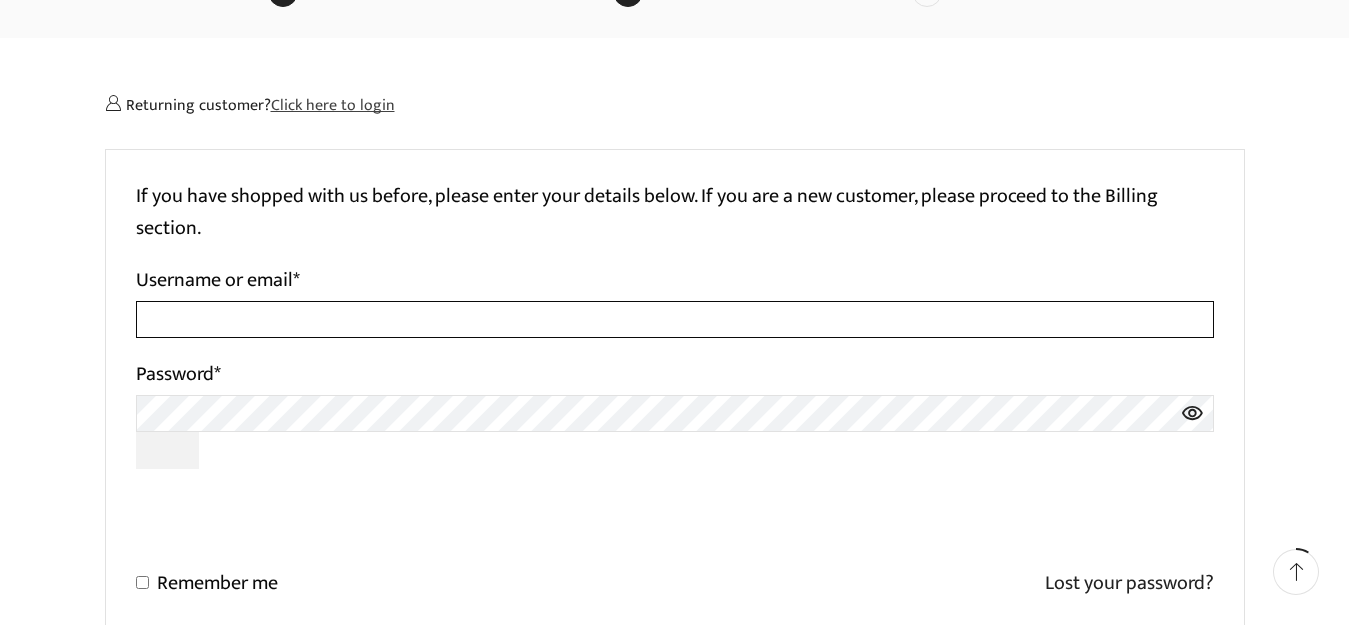 click on "Username or email  *" at bounding box center (675, 319) 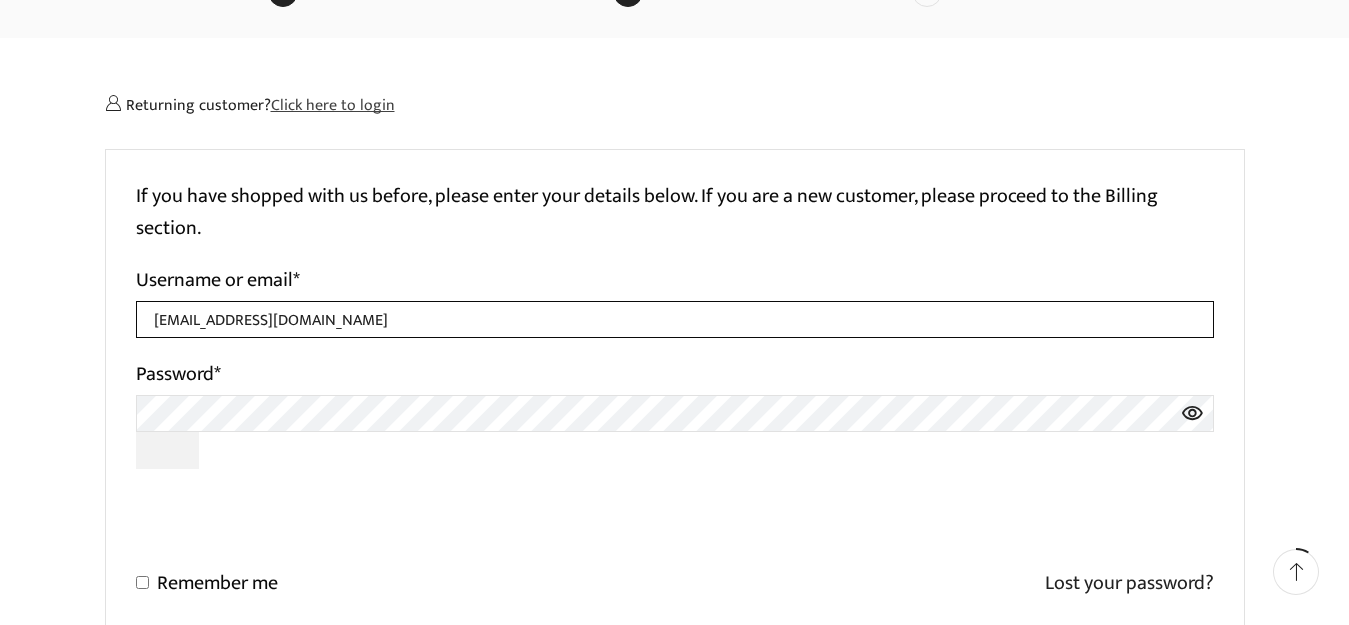 type on "[EMAIL_ADDRESS][DOMAIN_NAME]" 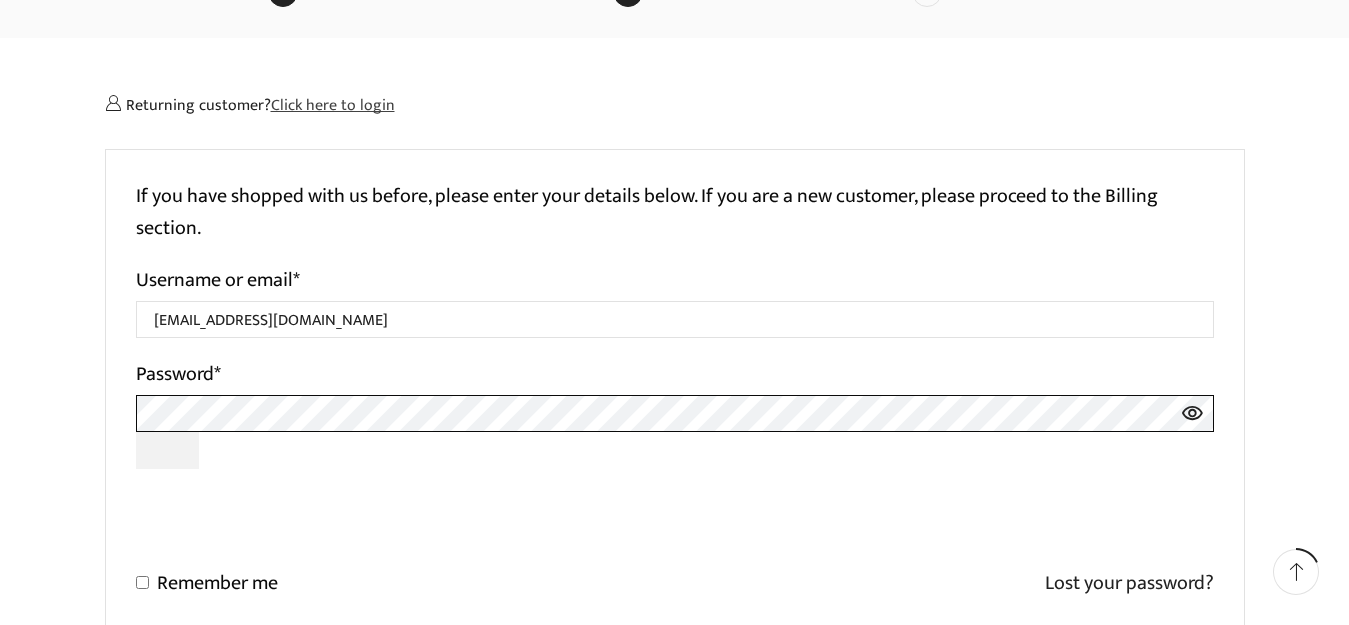 scroll, scrollTop: 400, scrollLeft: 0, axis: vertical 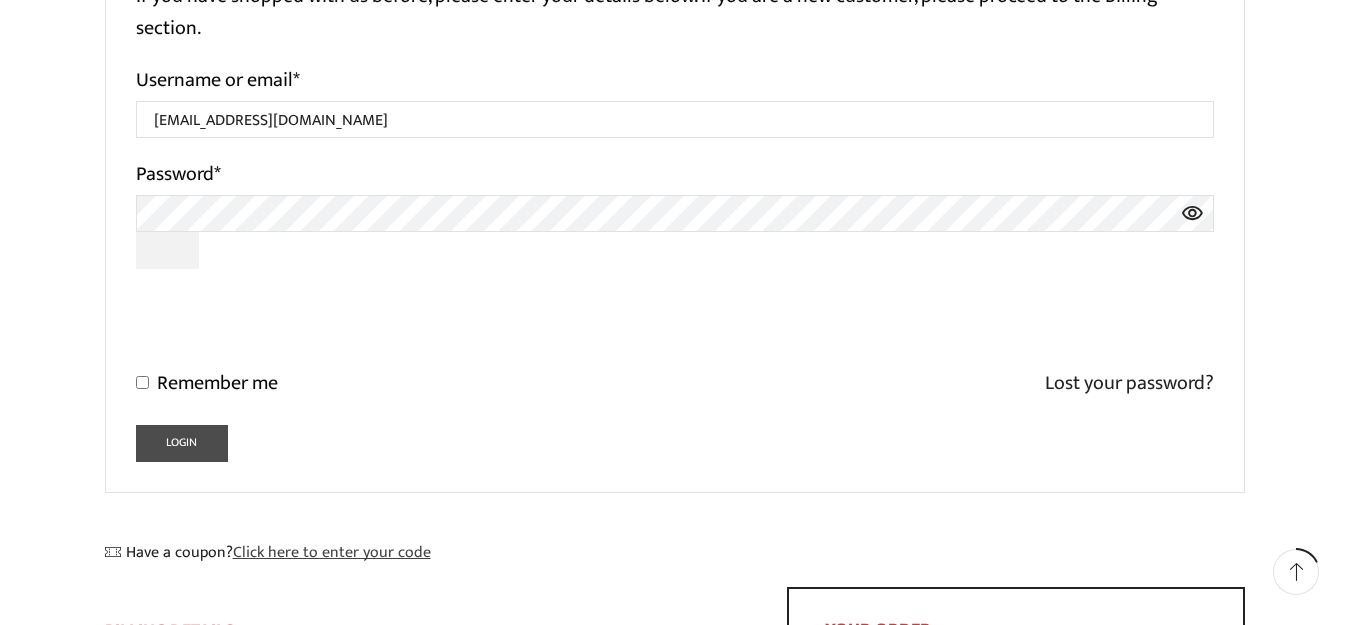 click on "Login" at bounding box center (182, 443) 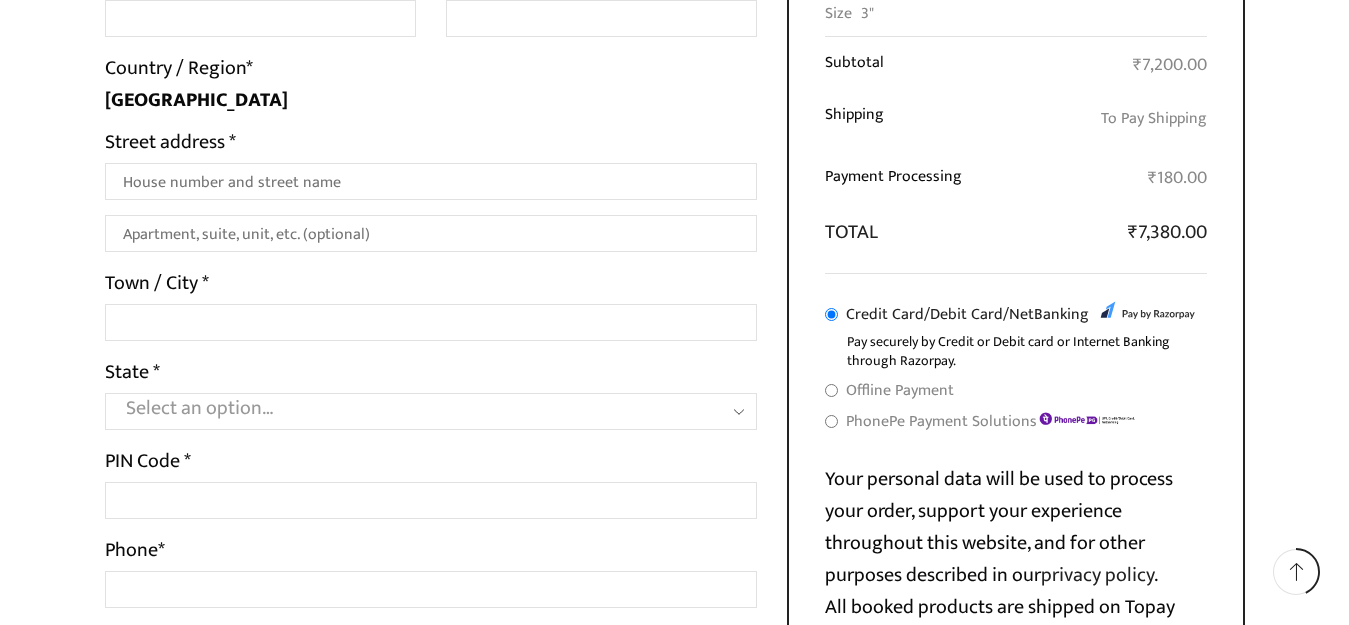 scroll, scrollTop: 792, scrollLeft: 0, axis: vertical 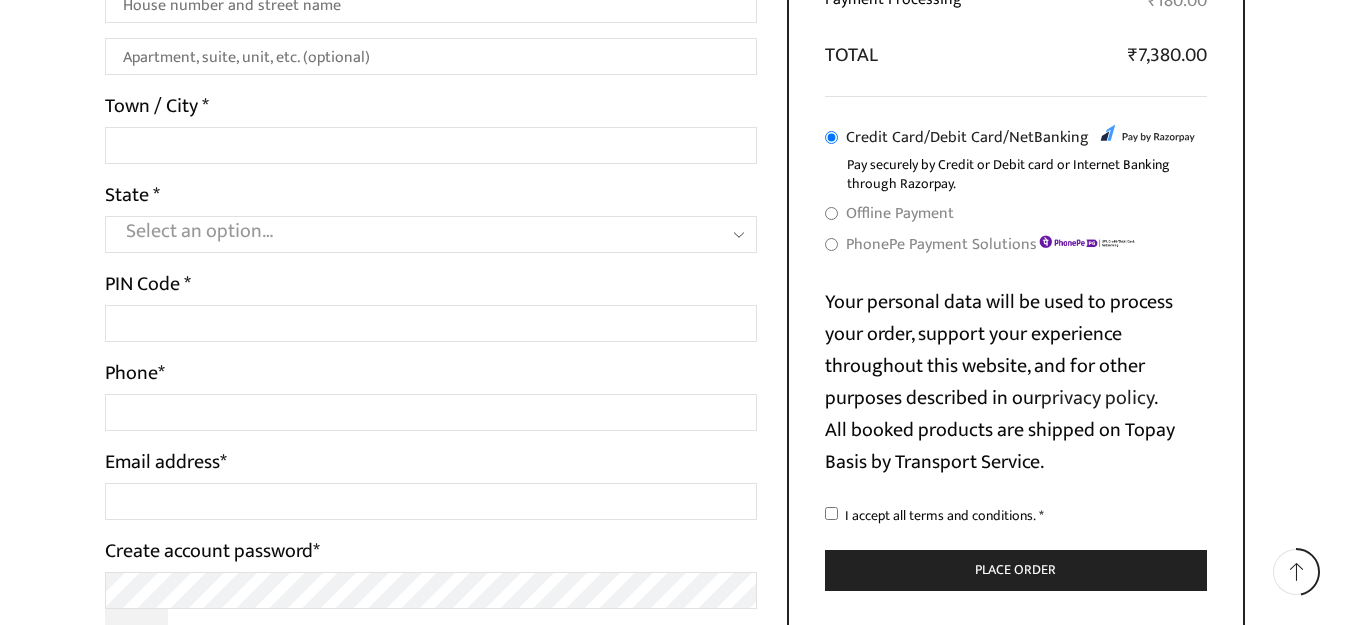 click on "Offline Payment" at bounding box center (831, 213) 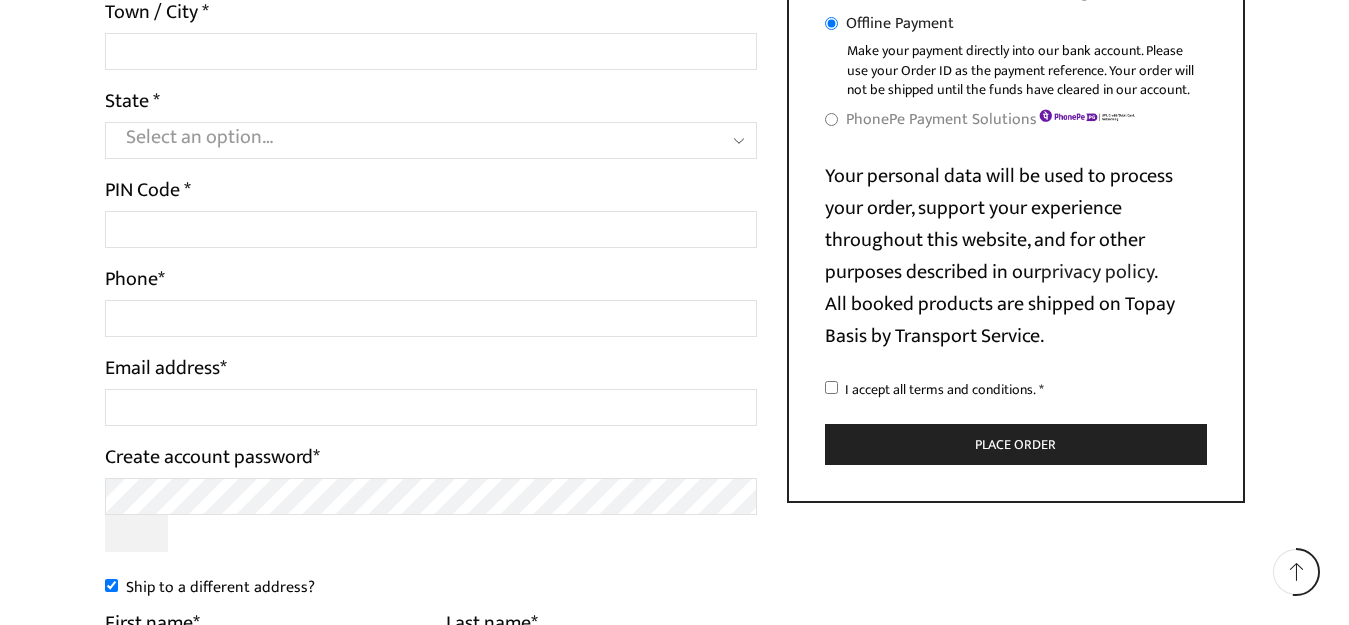 scroll, scrollTop: 892, scrollLeft: 0, axis: vertical 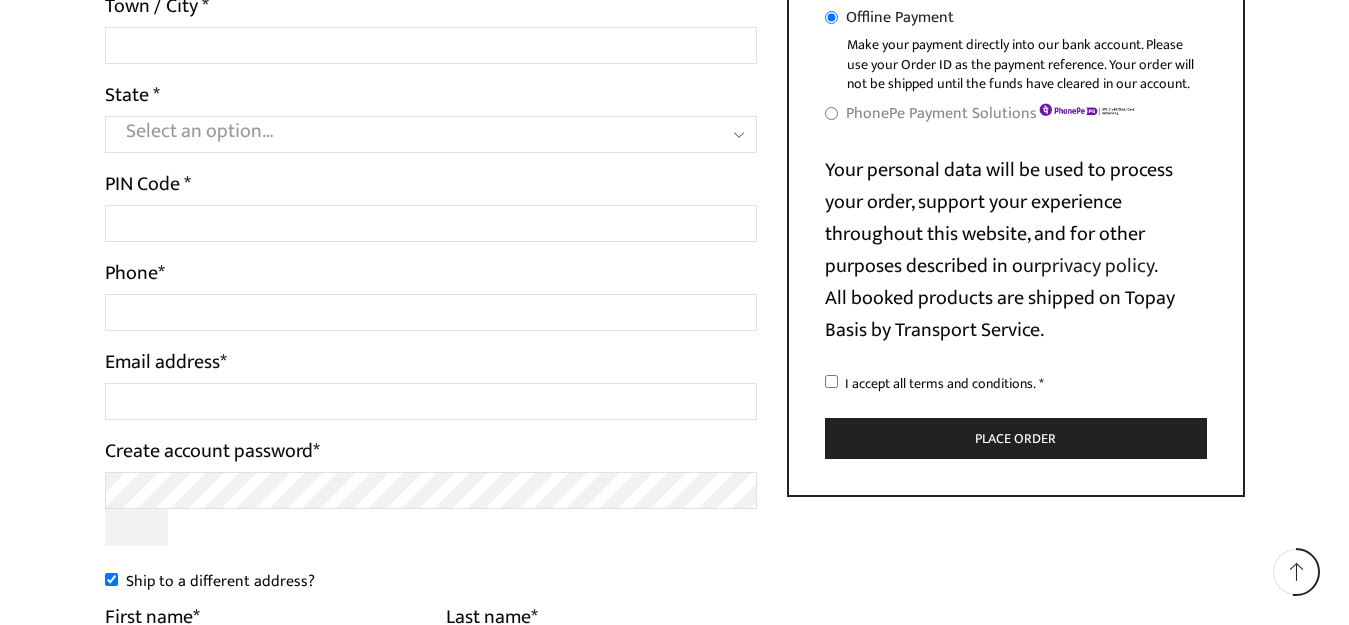 click on "I accept all terms and conditions.   *" at bounding box center (831, 381) 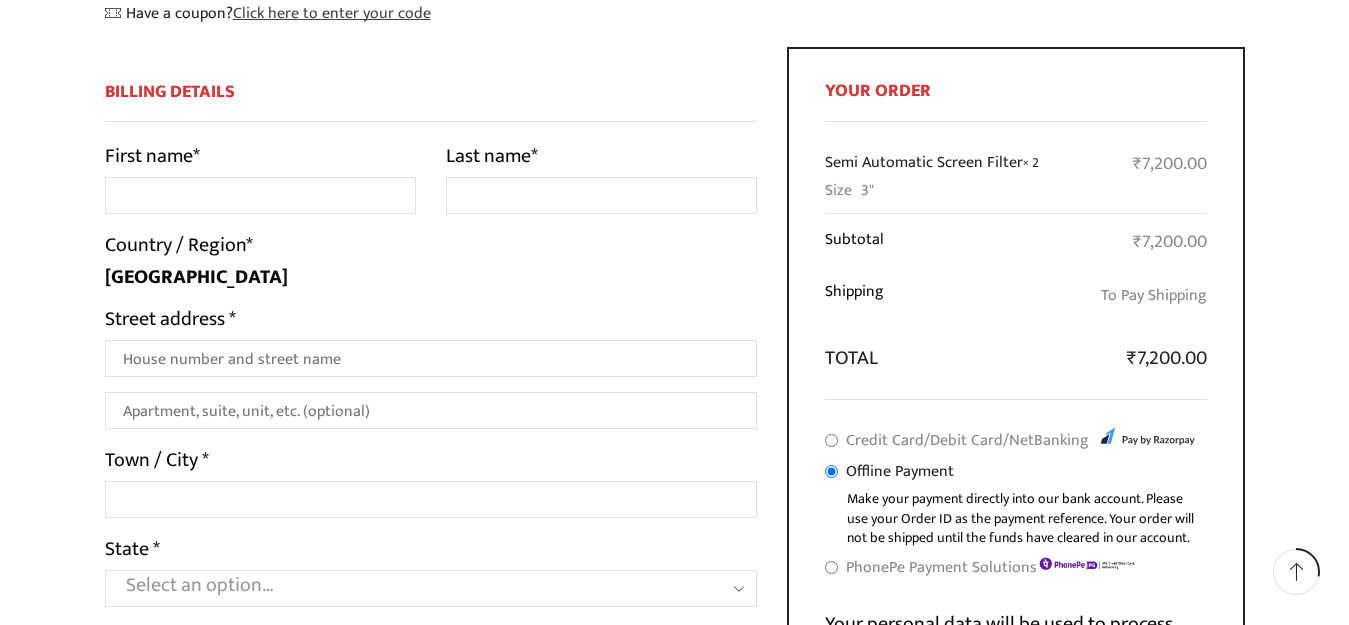 scroll, scrollTop: 392, scrollLeft: 0, axis: vertical 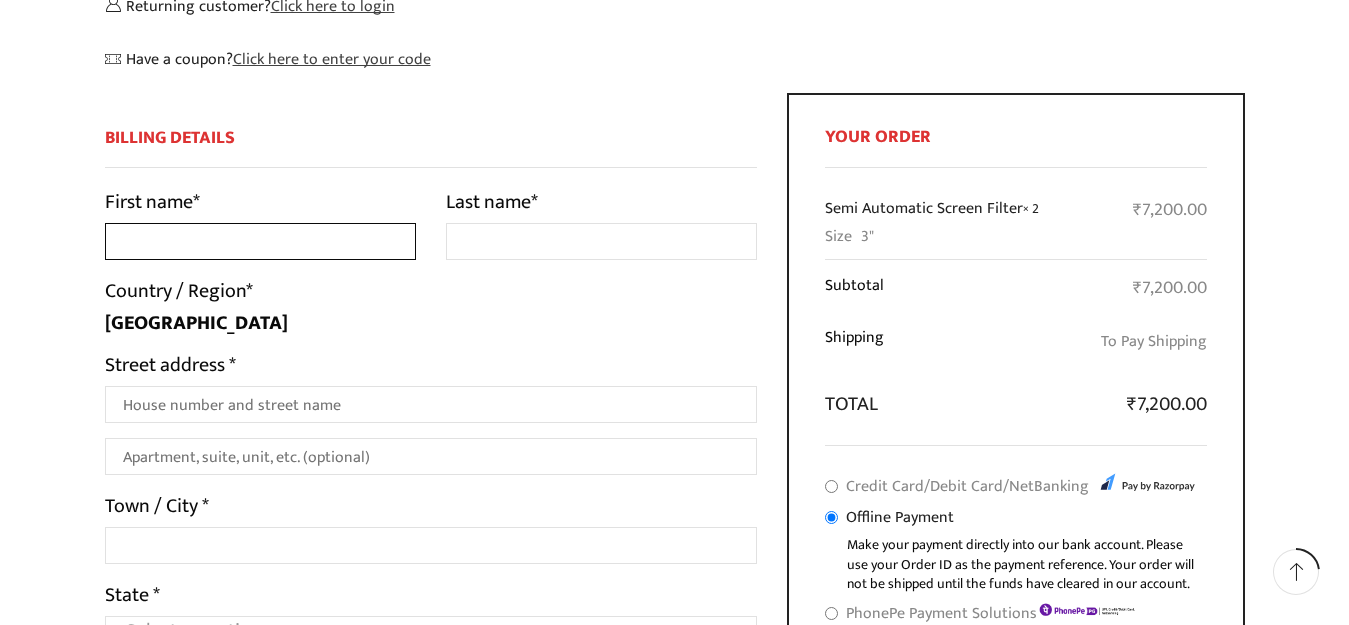 click on "First name  *" at bounding box center [260, 241] 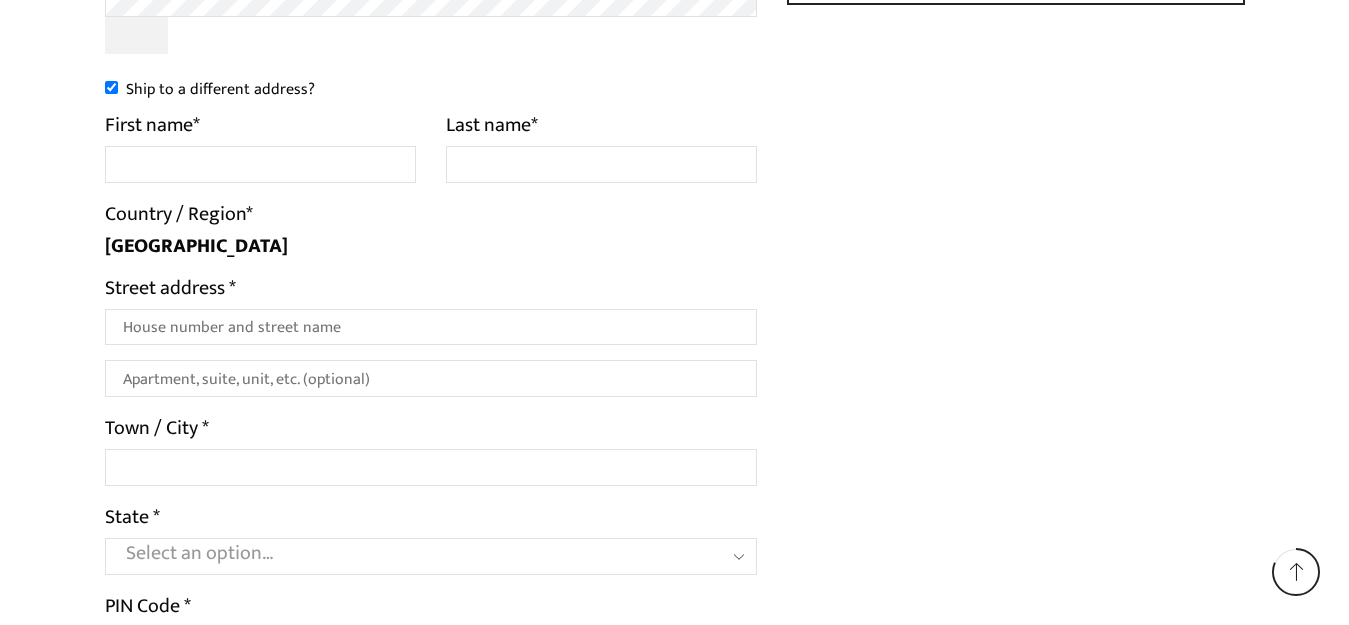 scroll, scrollTop: 1392, scrollLeft: 0, axis: vertical 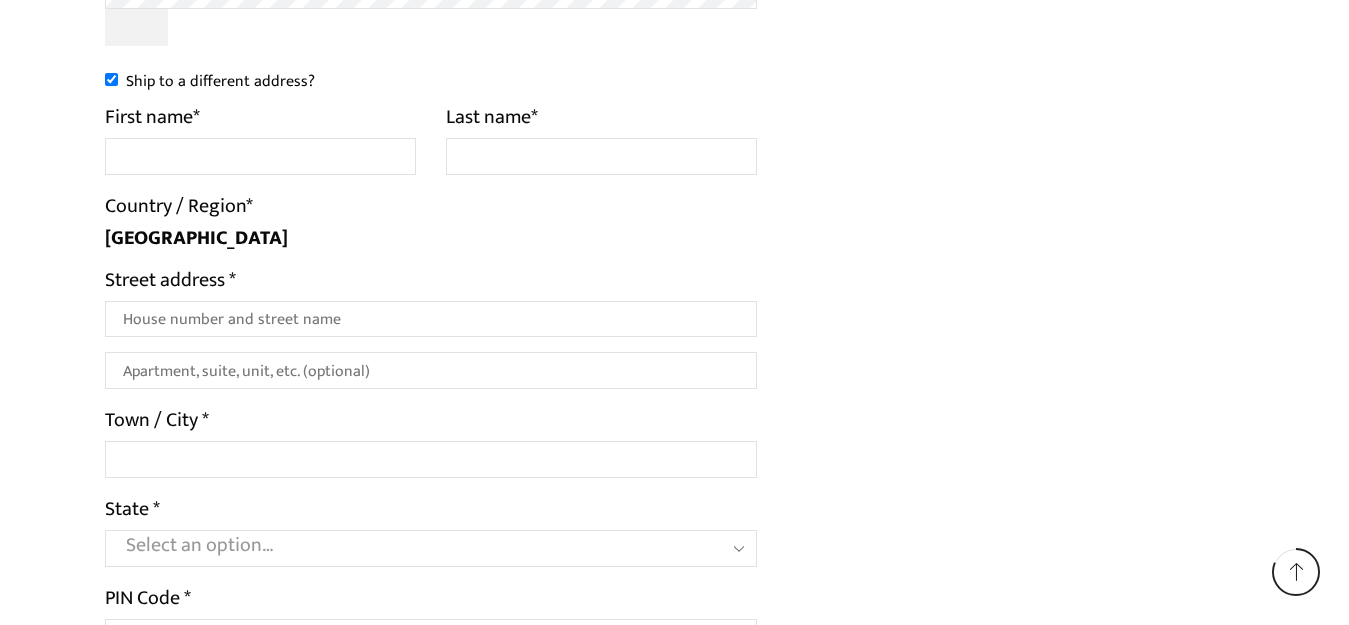 click on "Ship to a different address?" at bounding box center [111, 79] 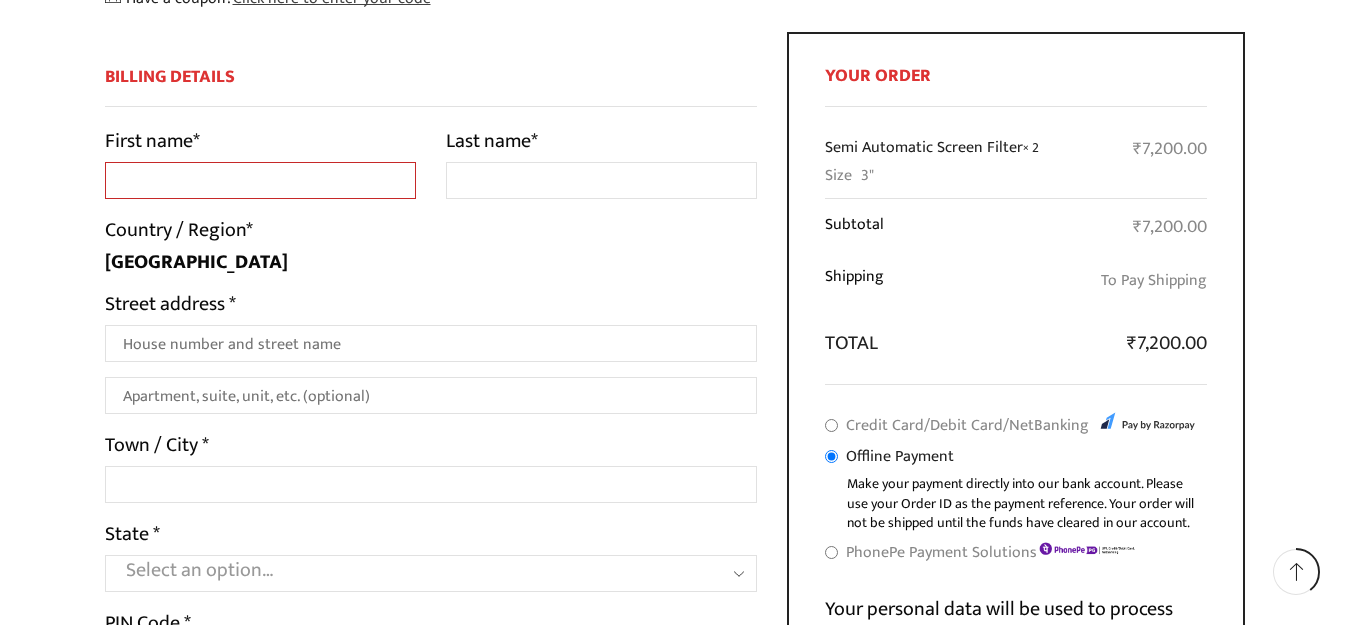 scroll, scrollTop: 446, scrollLeft: 0, axis: vertical 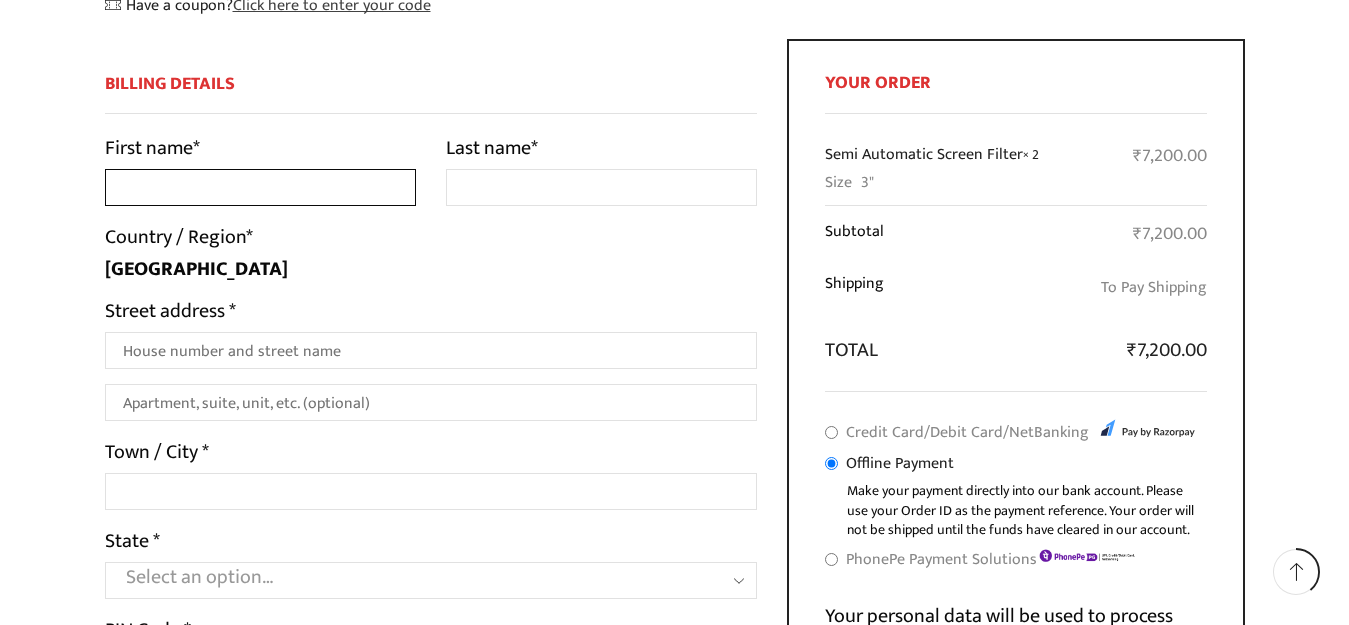 click on "First name  *" at bounding box center (260, 187) 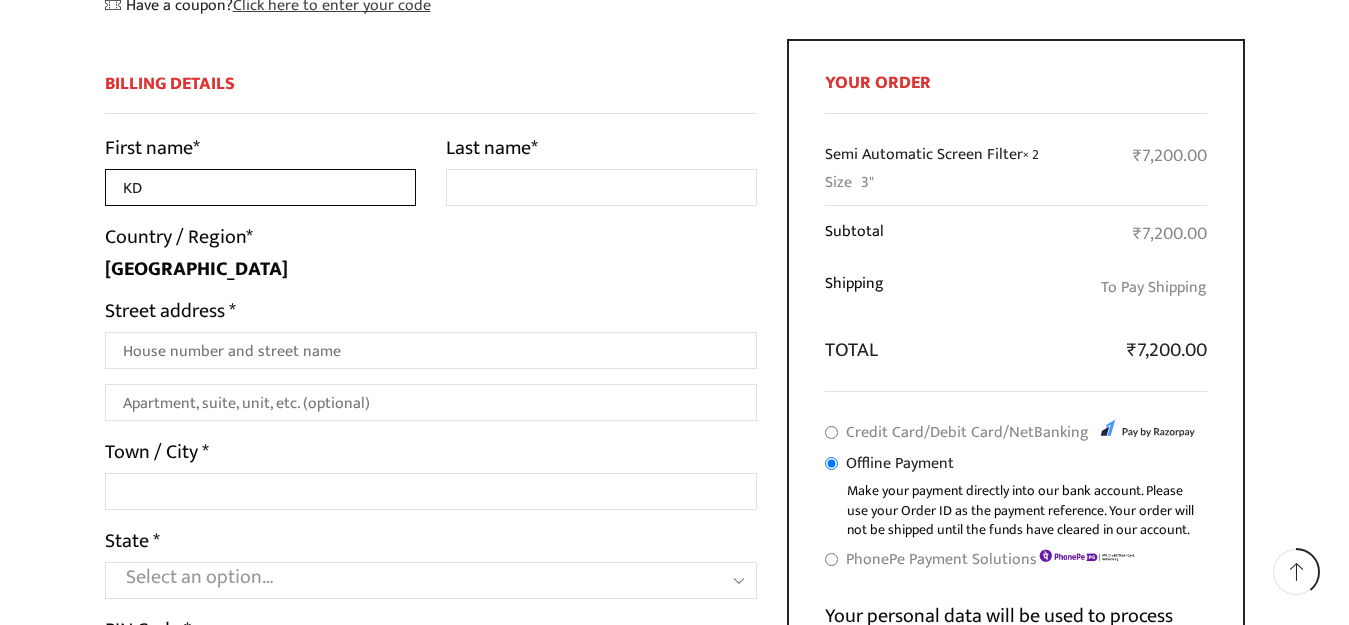 type on "K" 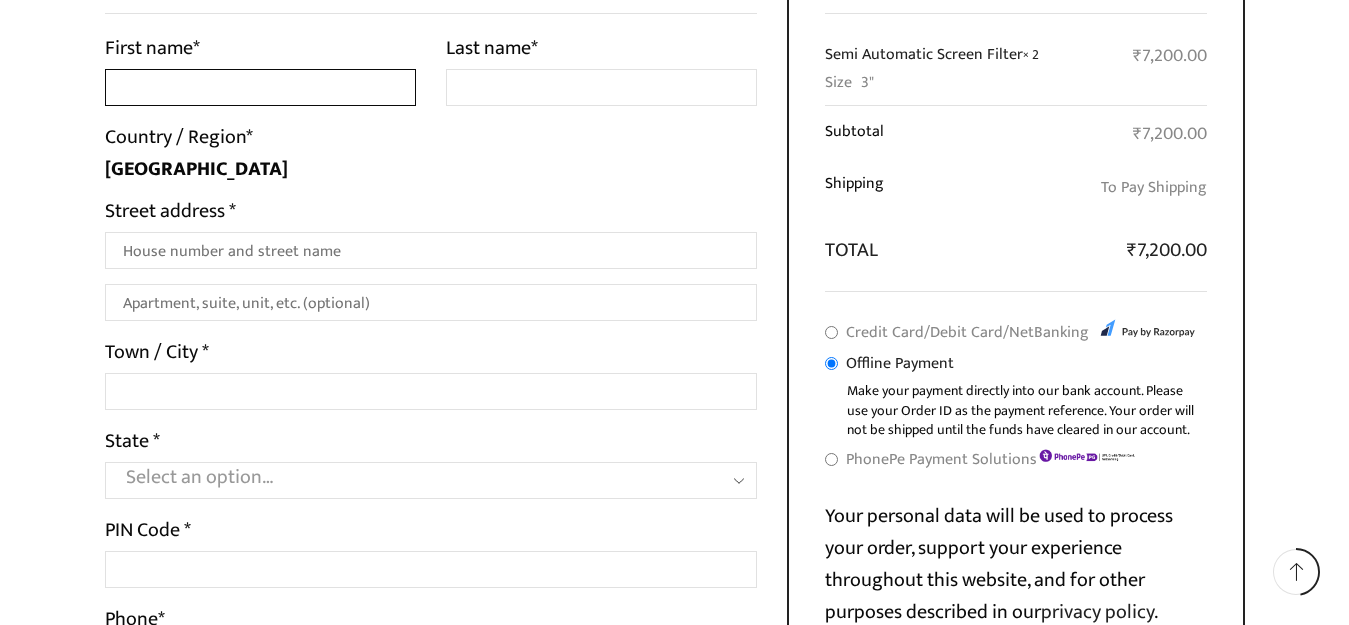 scroll, scrollTop: 446, scrollLeft: 0, axis: vertical 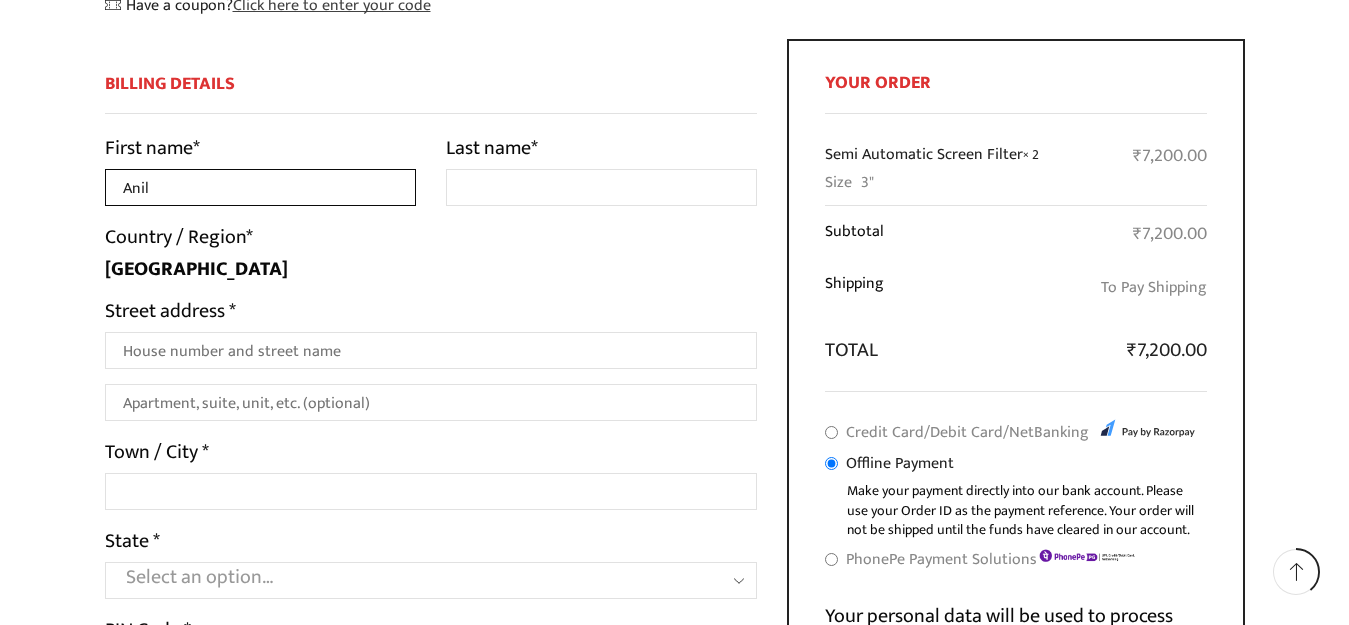 type on "Anil" 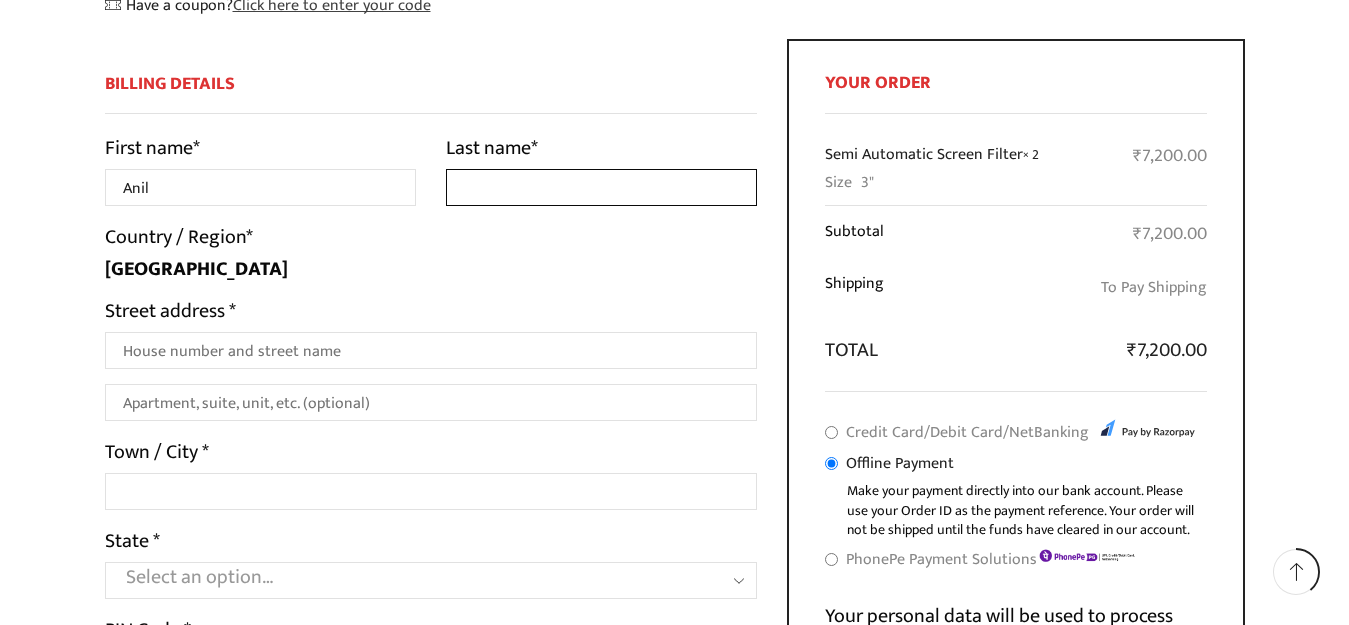 click on "Last name  *" at bounding box center [601, 187] 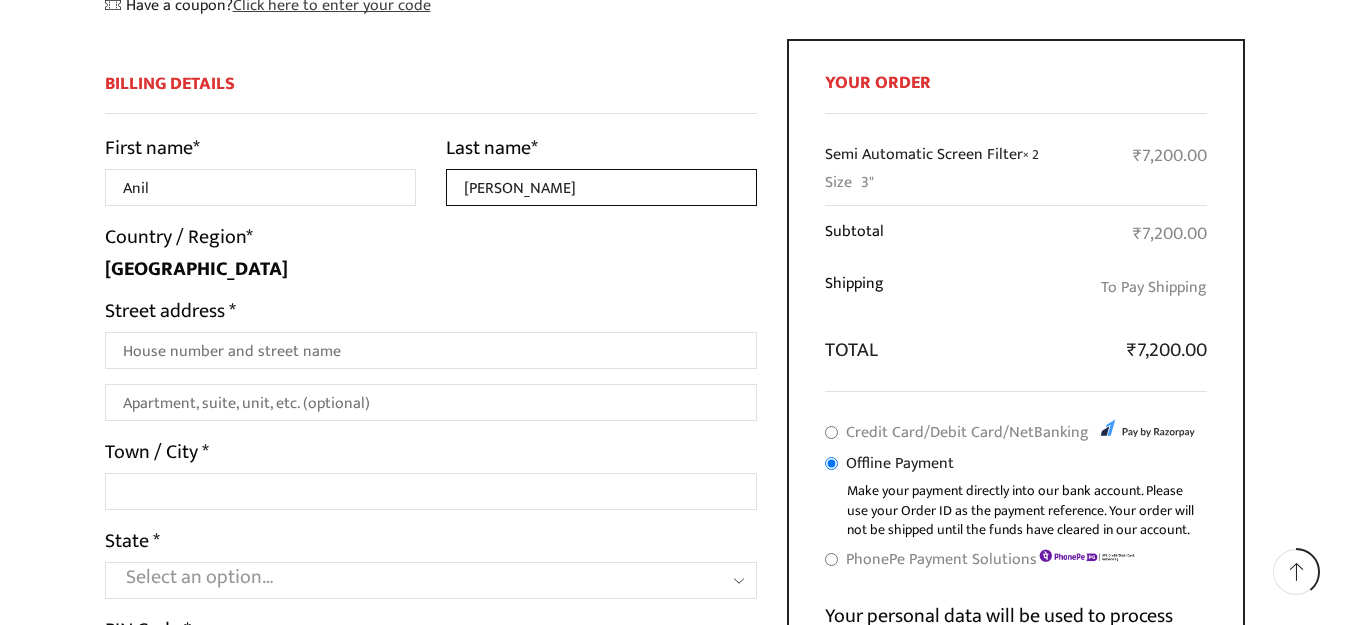 type on "Waghmode" 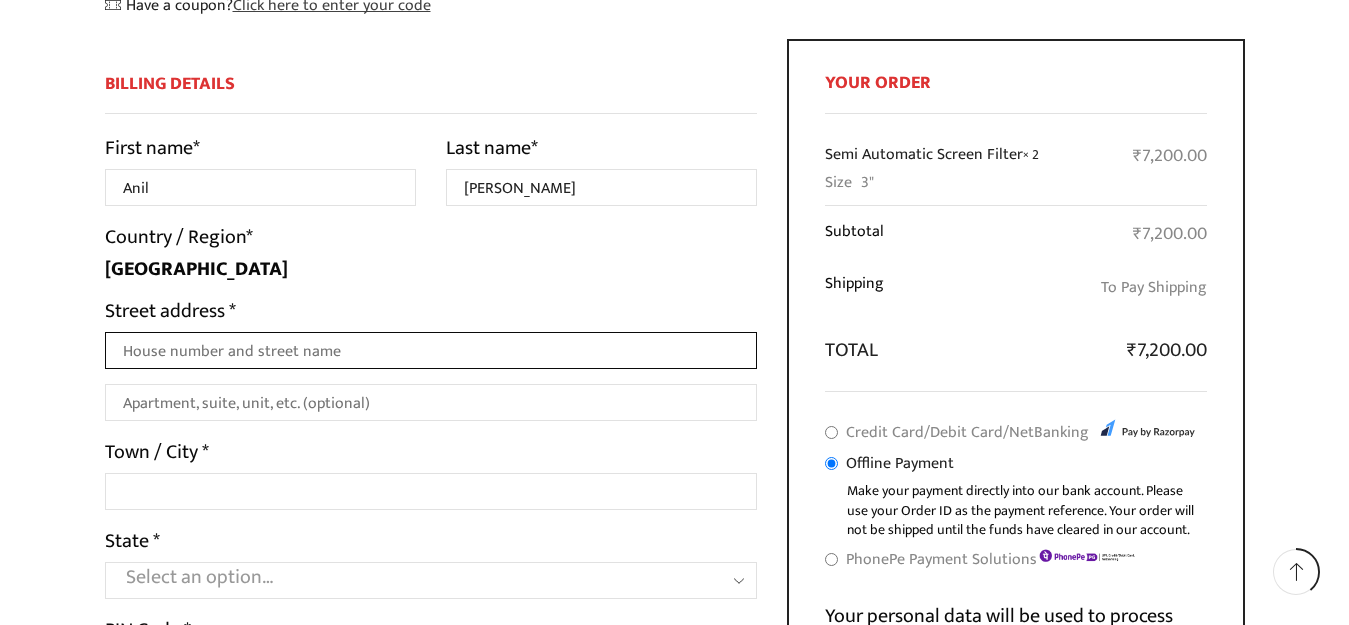 click on "Street address   *" at bounding box center [431, 350] 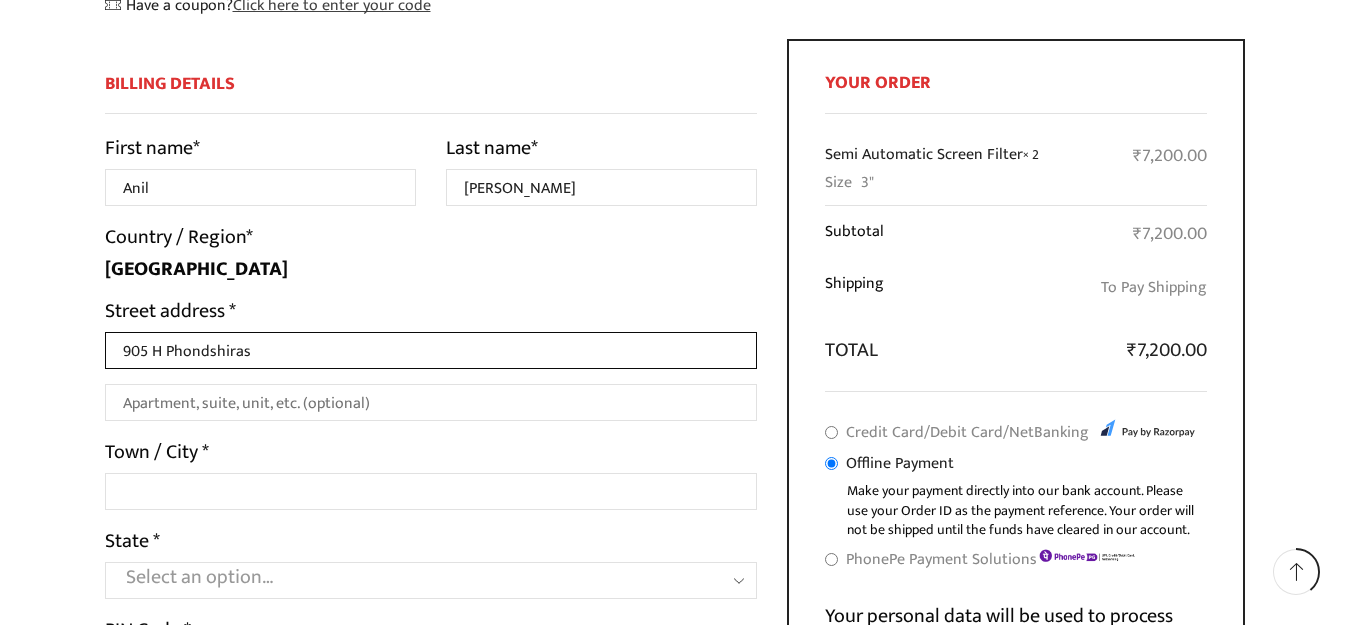 type on "905 H Phondshiras" 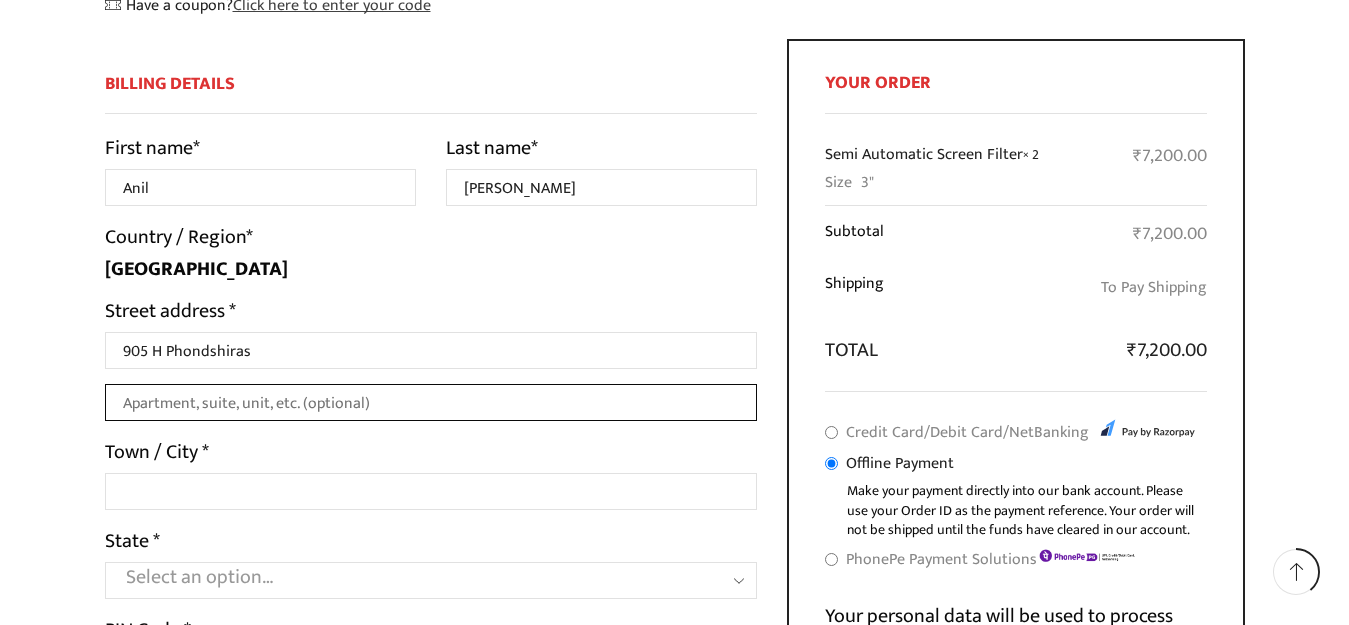 click on "Apartment, suite, unit, etc.   (optional)" at bounding box center (431, 402) 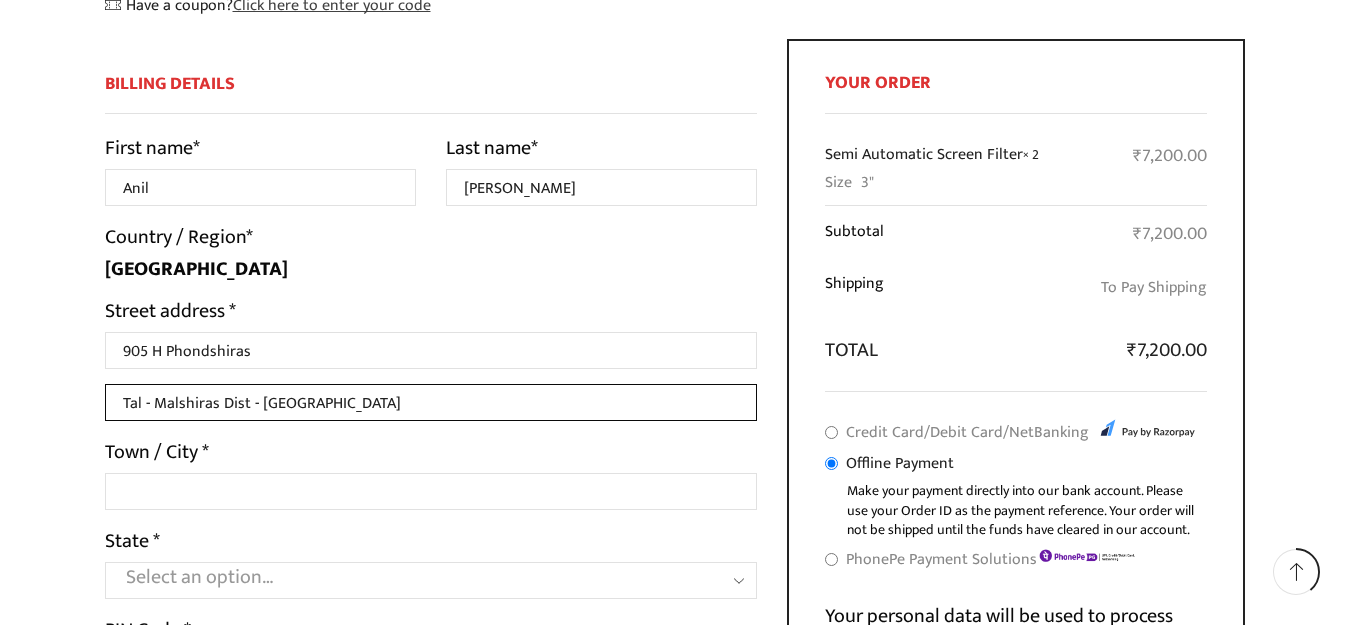 type on "Tal - Malshiras Dist - Solapur" 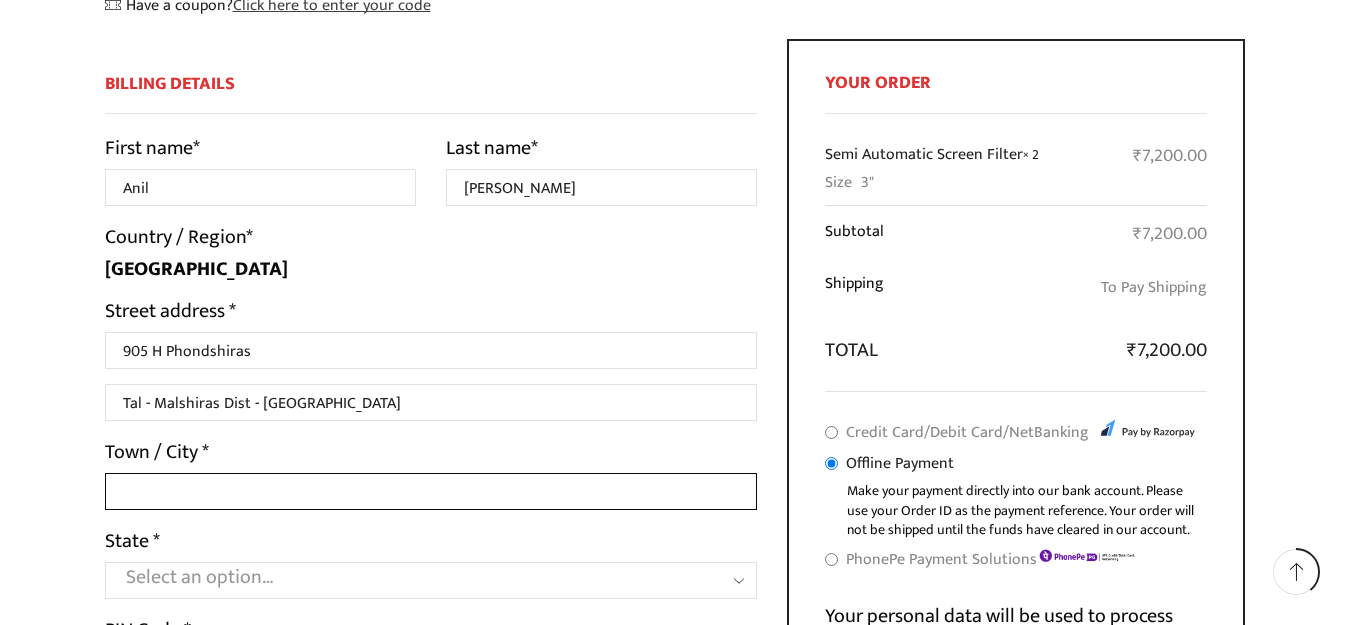 click on "Town / City   *" at bounding box center (431, 491) 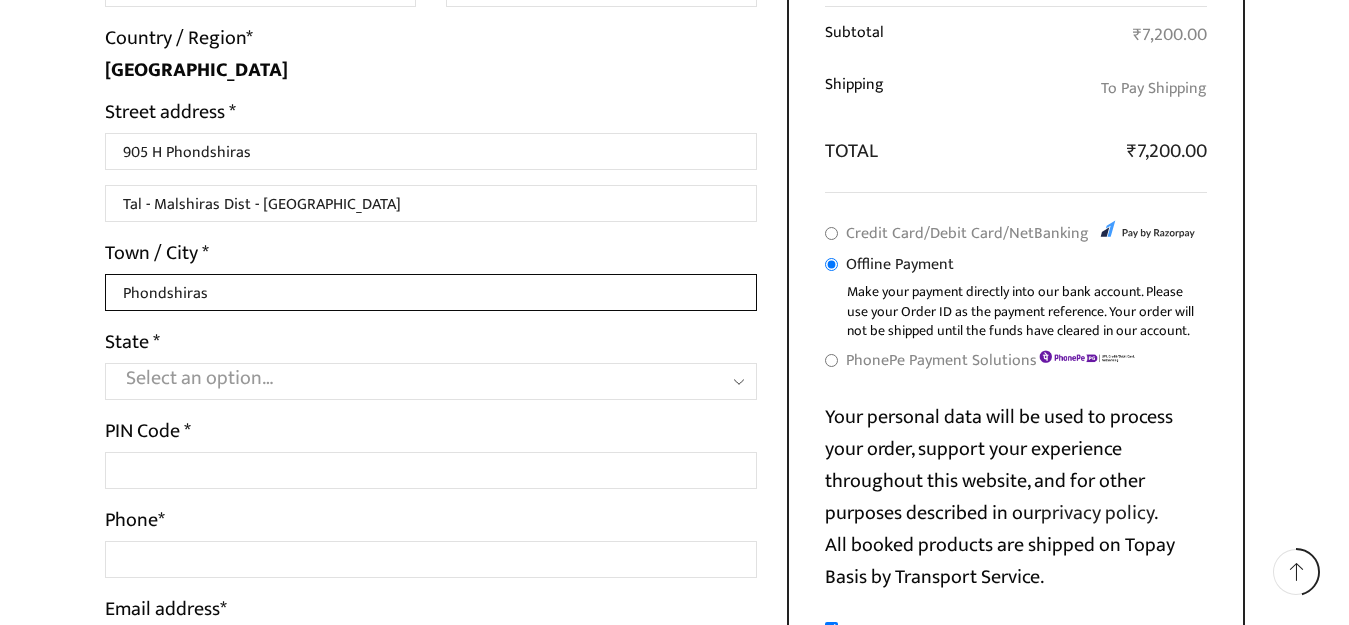 scroll, scrollTop: 646, scrollLeft: 0, axis: vertical 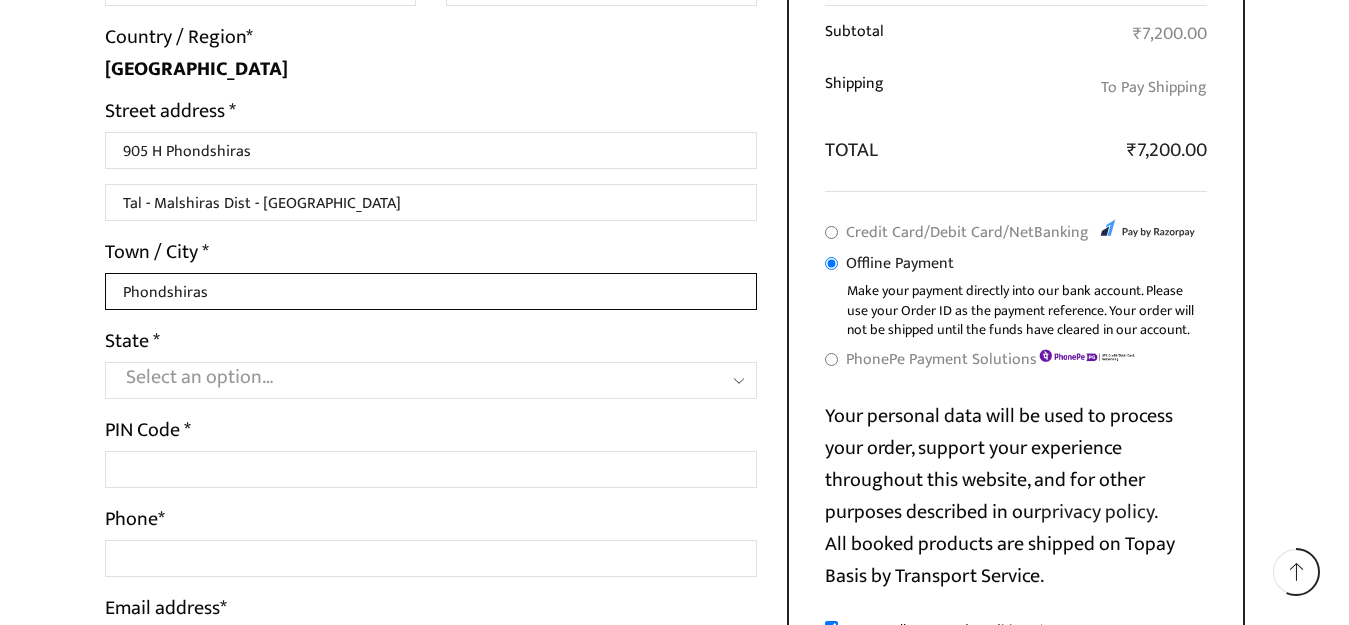type on "Phondshiras" 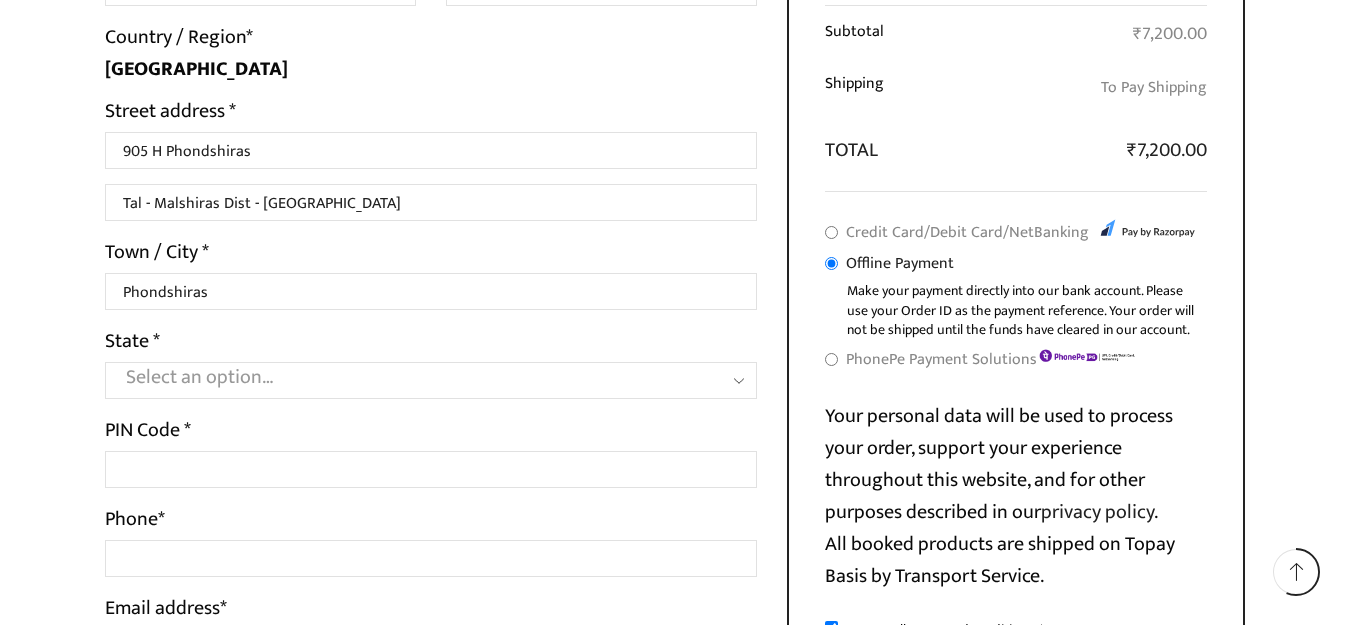 click on "State   * Select an option… Andhra Pradesh Arunachal Pradesh Assam Bihar Chhattisgarh Goa Gujarat Haryana Himachal Pradesh Jammu and Kashmir Jharkhand Karnataka Kerala Ladakh Madhya Pradesh Maharashtra Manipur Meghalaya Mizoram Nagaland Odisha Punjab Rajasthan Sikkim Tamil Nadu Telangana Tripura Uttarakhand Uttar Pradesh West Bengal Andaman and Nicobar Islands Chandigarh Dadra and Nagar Haveli Daman and Diu Delhi Lakshadeep Pondicherry (Puducherry) Select an option…" at bounding box center (431, 362) 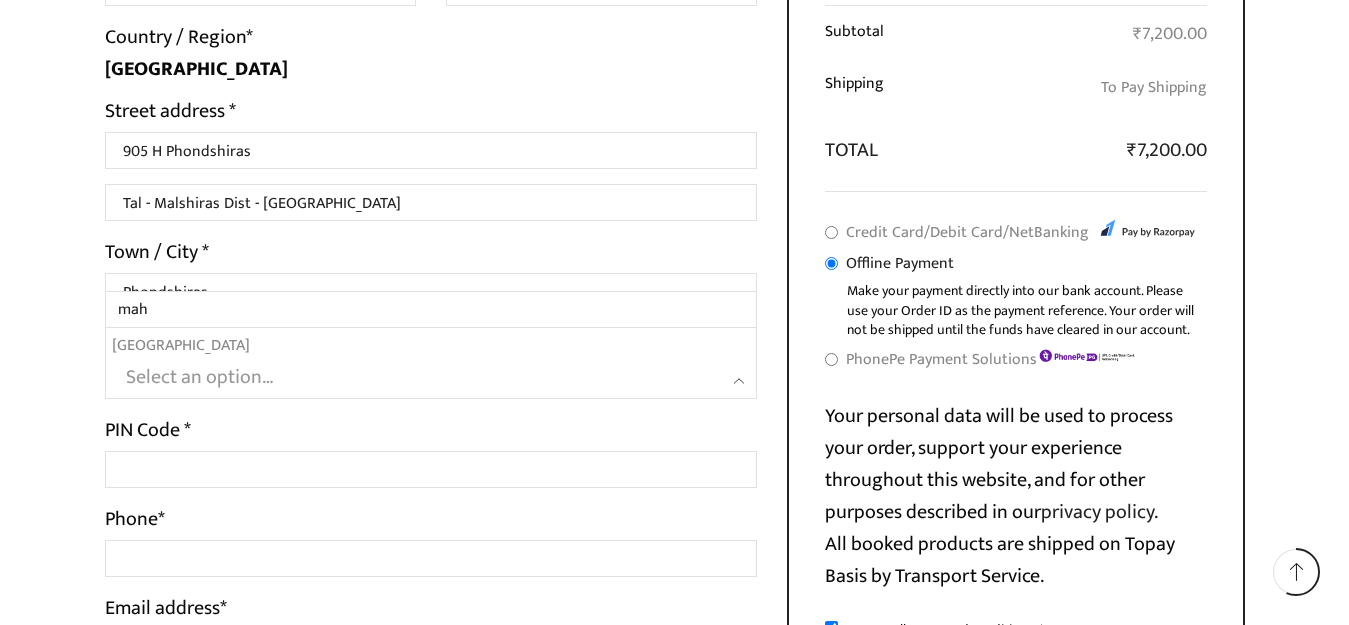 type on "mah" 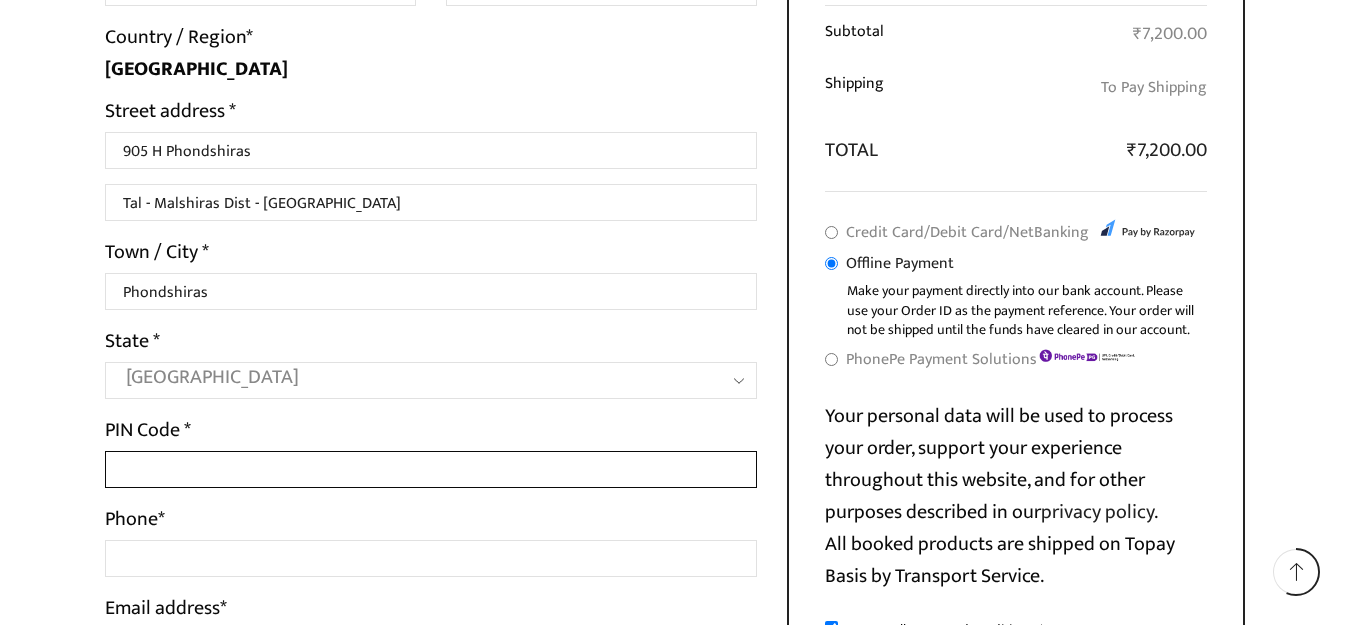 click on "PIN Code   *" at bounding box center [431, 469] 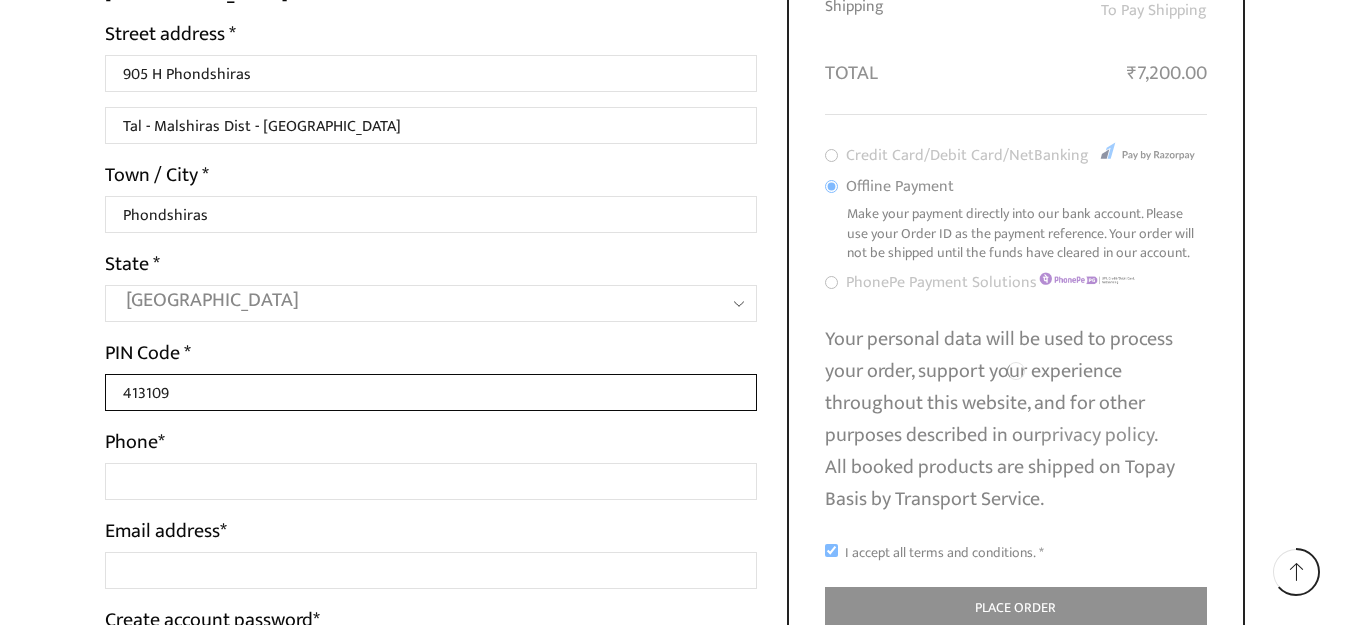 scroll, scrollTop: 746, scrollLeft: 0, axis: vertical 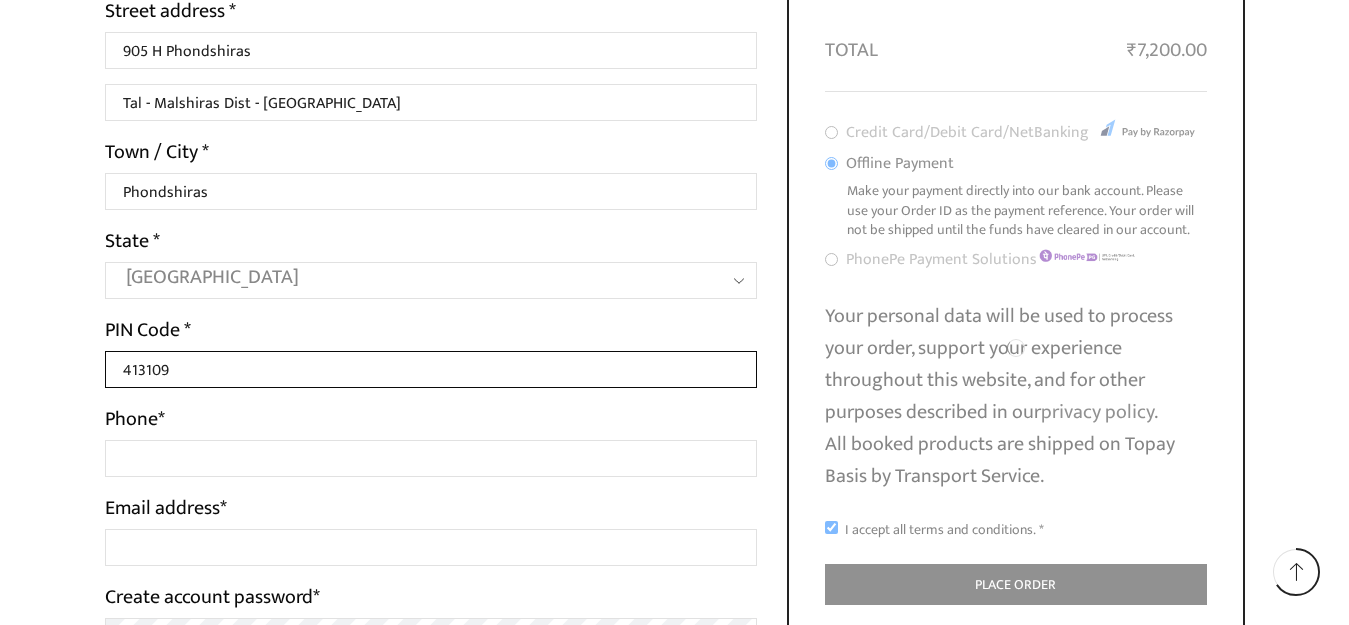 type on "413109" 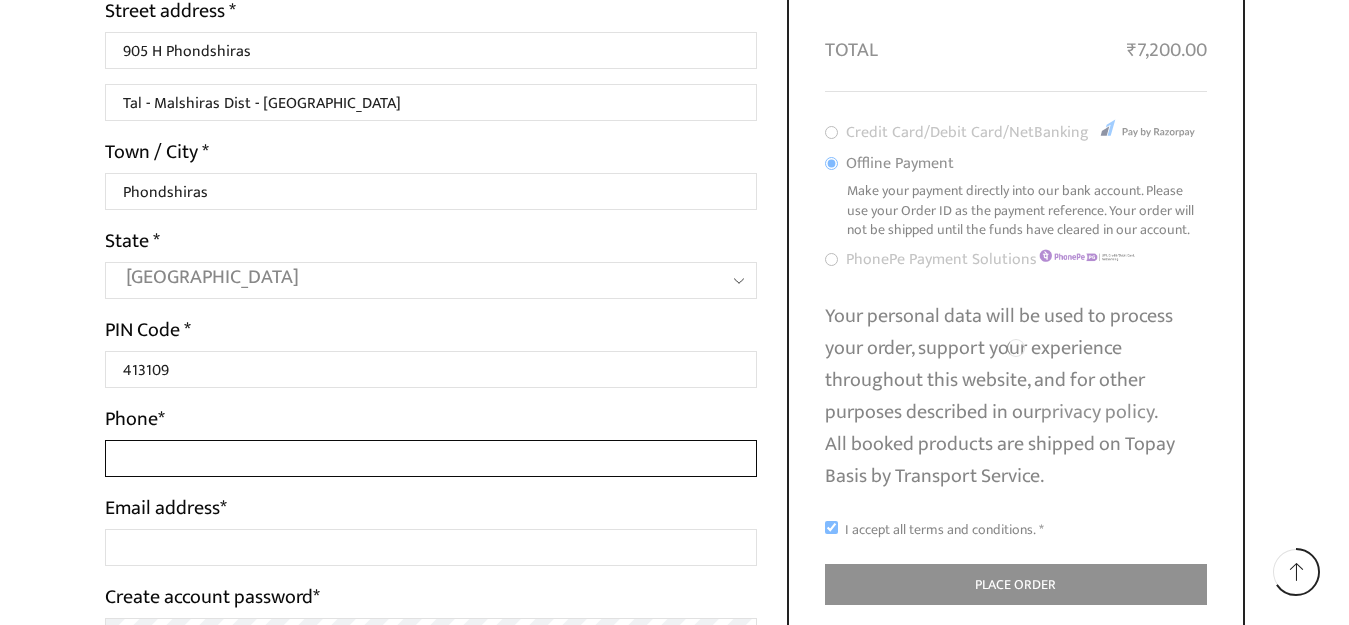 click on "Phone  *" at bounding box center (431, 458) 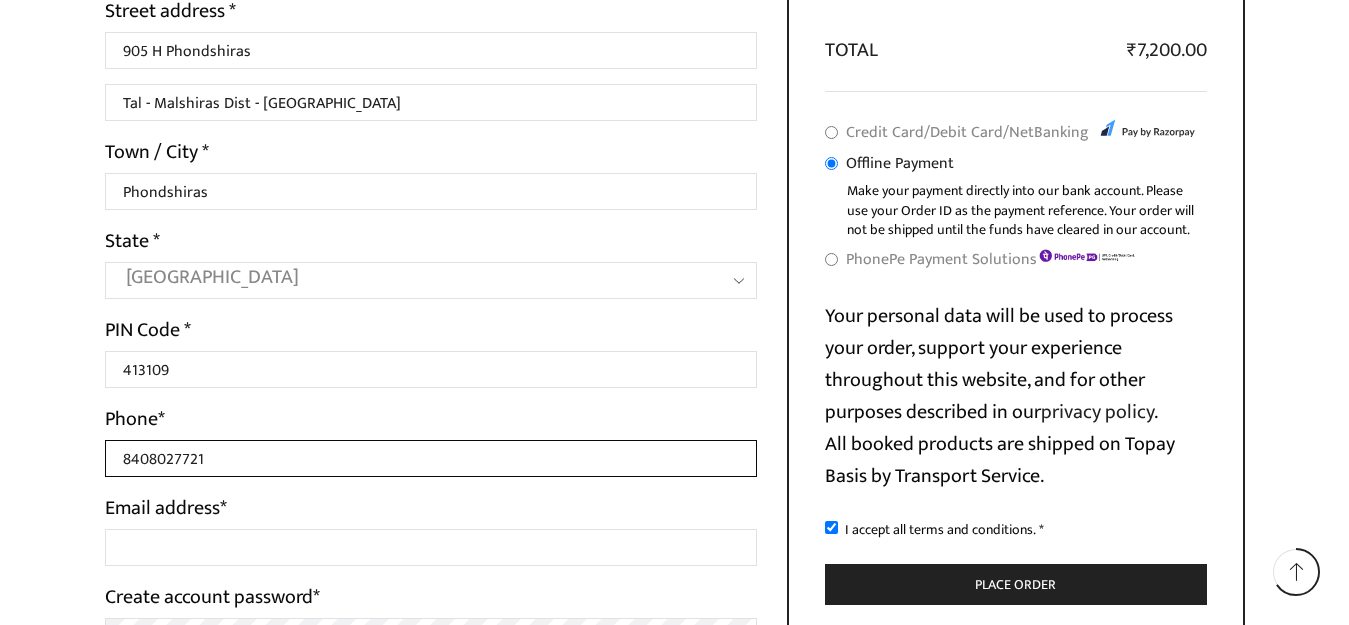 type on "8408027721" 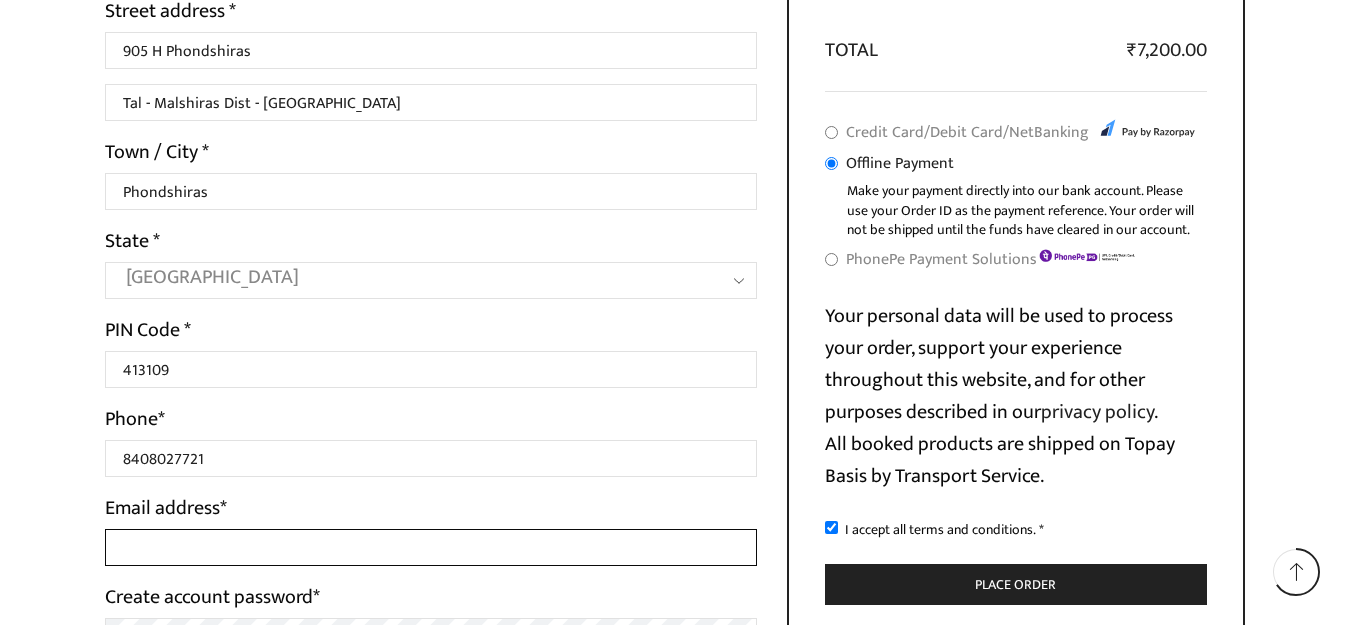 click on "Email address  *" at bounding box center [431, 547] 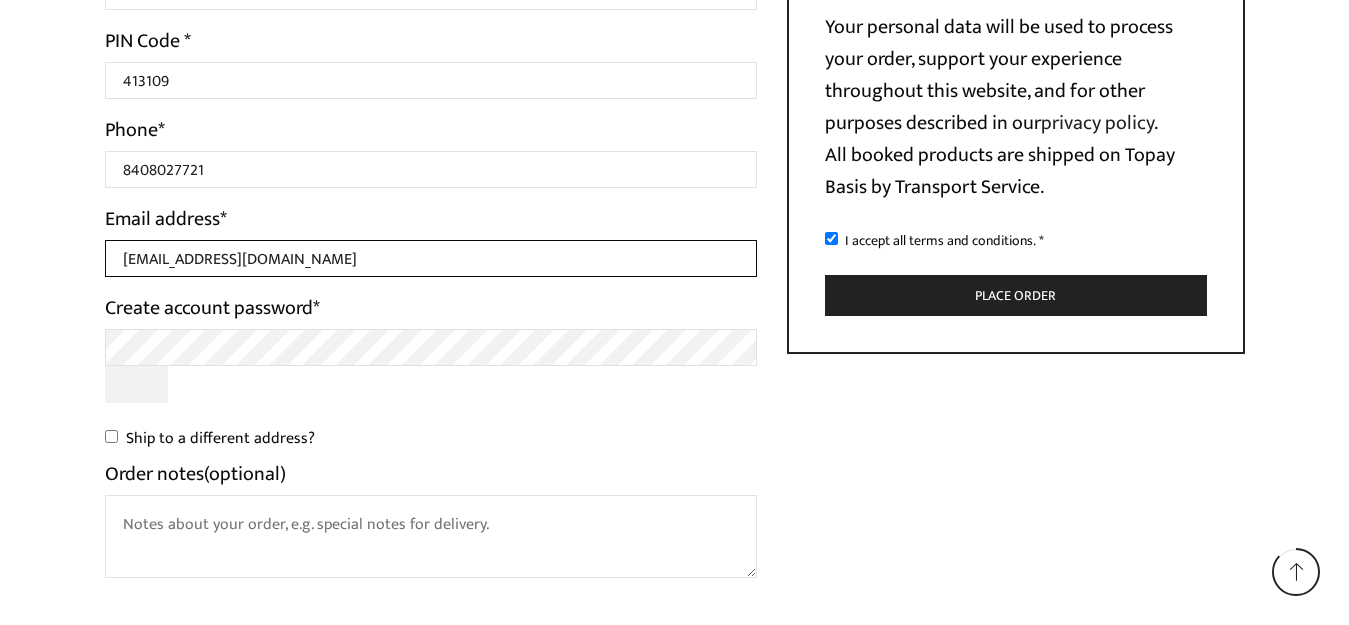 scroll, scrollTop: 1046, scrollLeft: 0, axis: vertical 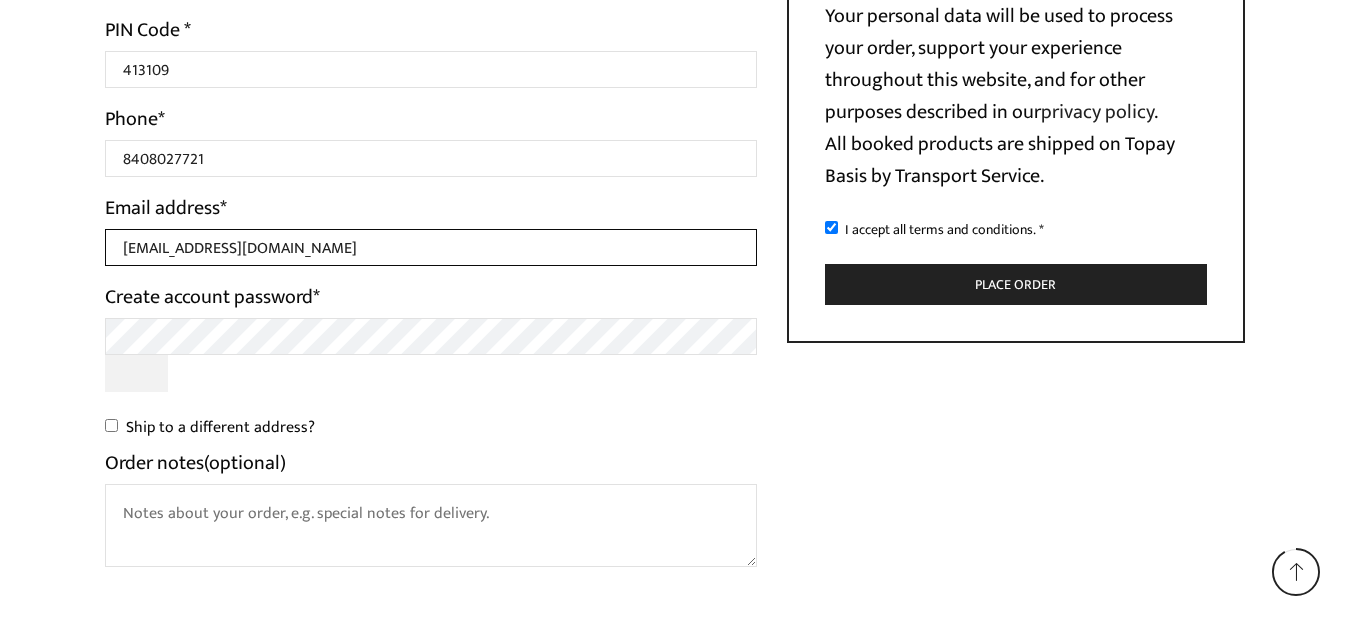 type on "[EMAIL_ADDRESS][DOMAIN_NAME]" 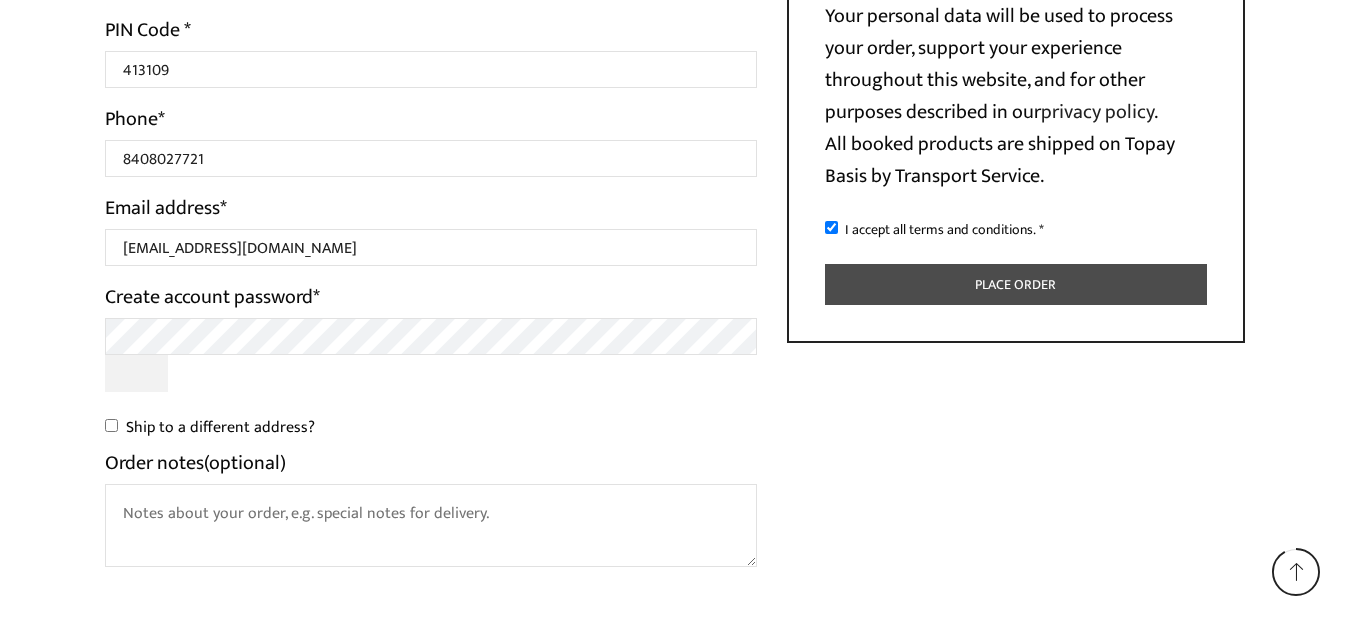 click on "Place order" at bounding box center [1016, 284] 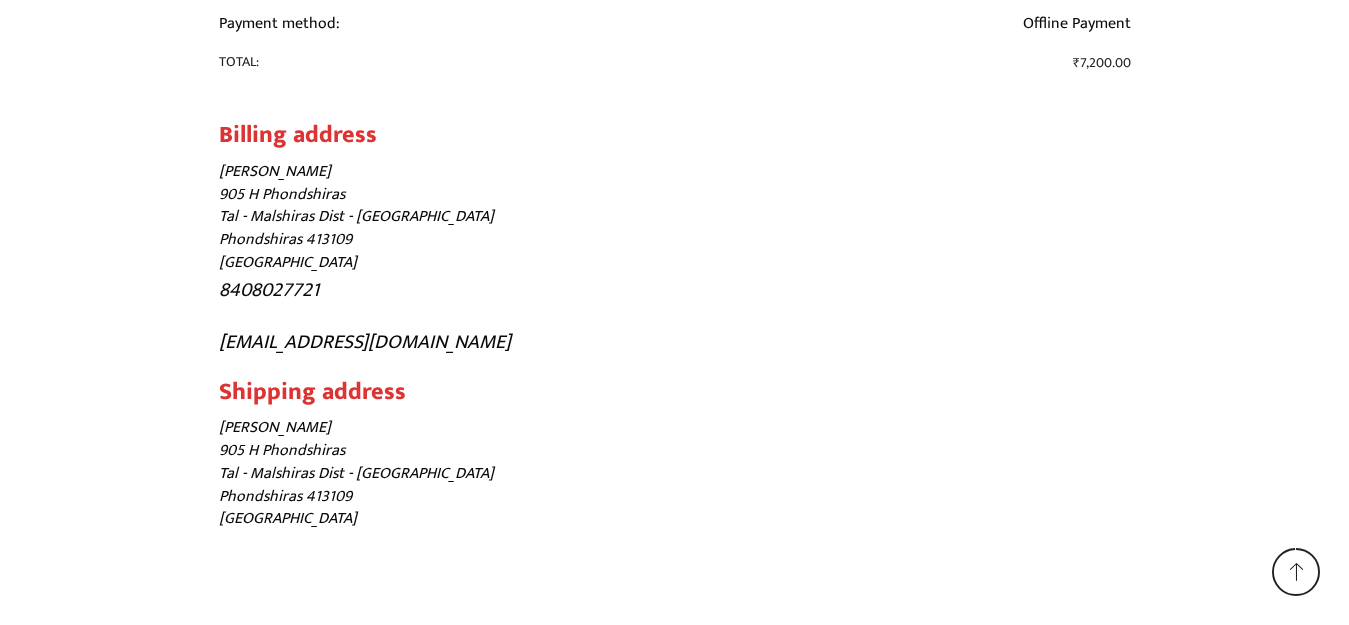 scroll, scrollTop: 1195, scrollLeft: 0, axis: vertical 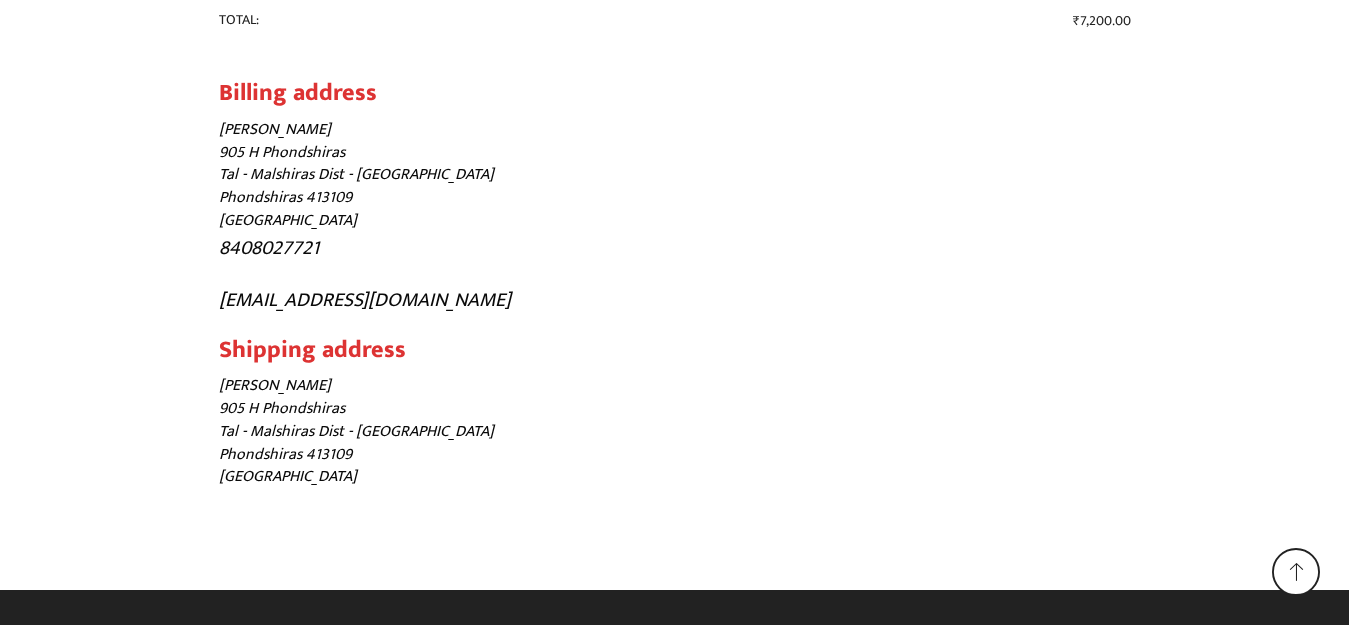click on "Thank you for shopping with us. Your account has been charged and your transaction is successful. We will be processing your order soon.
Order number:                     46638
Date:                     [DATE]
Email:                         [EMAIL_ADDRESS][DOMAIN_NAME]
Total:                     ₹ 7,200.00
Payment method:                         Offline Payment
Note: If you made payment on below mentioned Bank Account. Kindly Share Payment details on Mobile No. [PHONE_NUMBER] OR mail on" at bounding box center [675, -219] 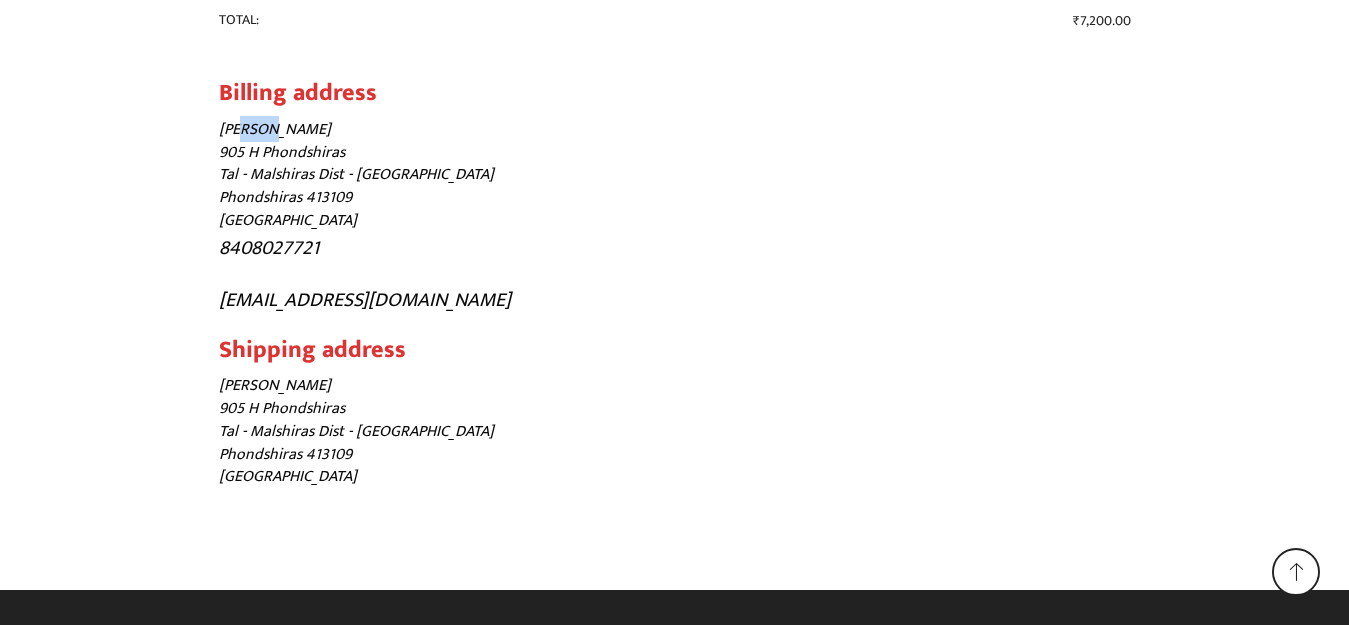 click on "Thank you for shopping with us. Your account has been charged and your transaction is successful. We will be processing your order soon.
Order number:                     46638
Date:                     July 11, 2025
Email:                         anil.waghmode40@gmail.com
Total:                     ₹ 7,200.00
Payment method:                         Offline Payment
Note: If you made payment on below mentioned Bank Account. Kindly Share Payment details on Mobile No. 9307300160 OR mail on" at bounding box center [675, -219] 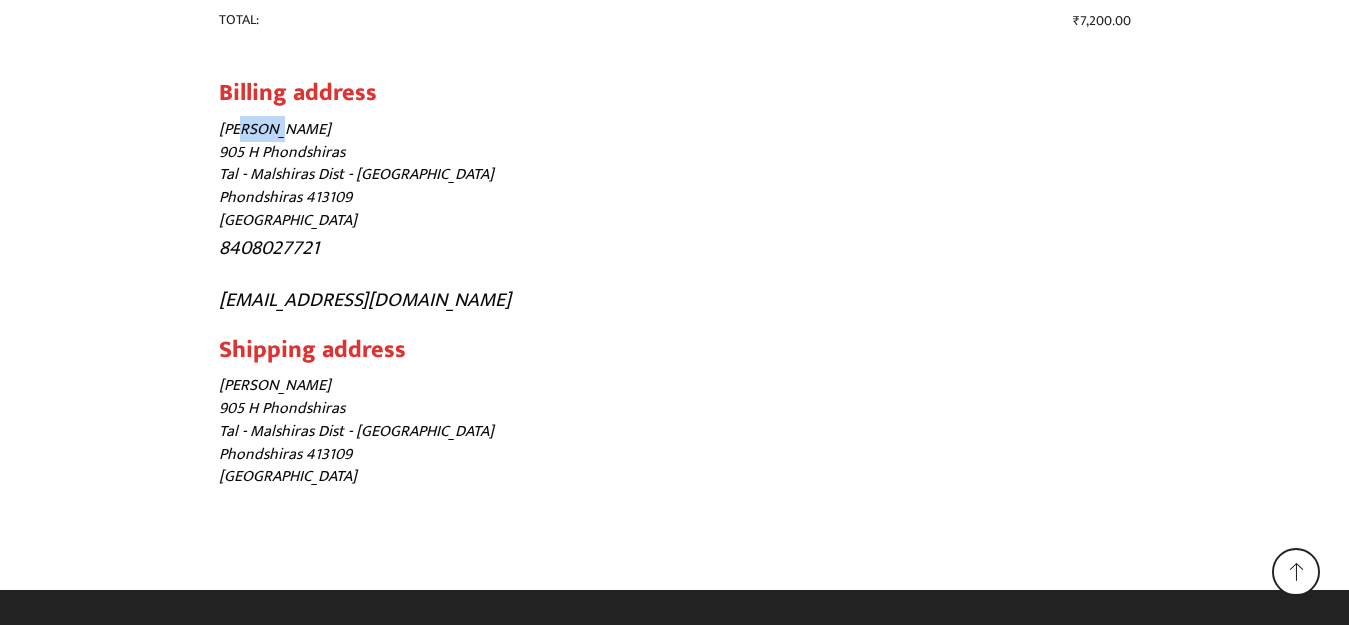click on "Anil Waghmode 905 H Phondshiras Tal - Malshiras Dist - Solapur Phondshiras 413109 Maharashtra
8408027721
anil.waghmode40@gmail.com" at bounding box center [675, 217] 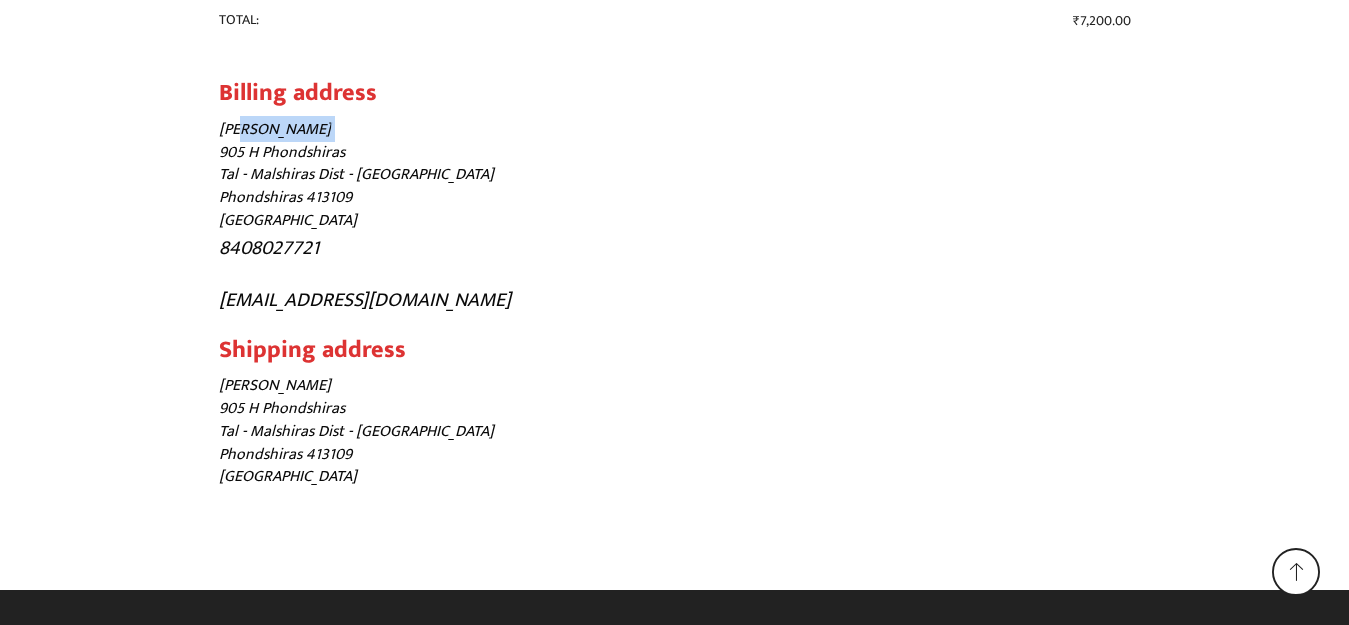 click on "Anil Waghmode 905 H Phondshiras Tal - Malshiras Dist - Solapur Phondshiras 413109 Maharashtra
8408027721
anil.waghmode40@gmail.com" at bounding box center [675, 217] 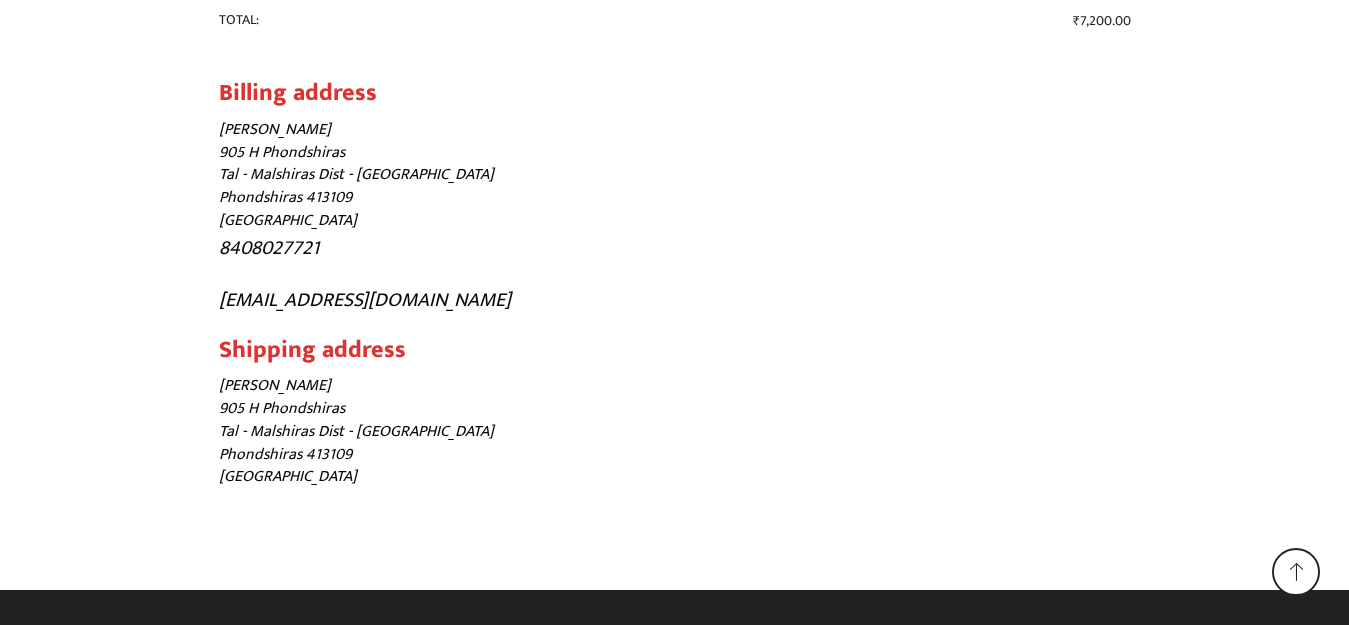 drag, startPoint x: 223, startPoint y: 129, endPoint x: 336, endPoint y: 135, distance: 113.15918 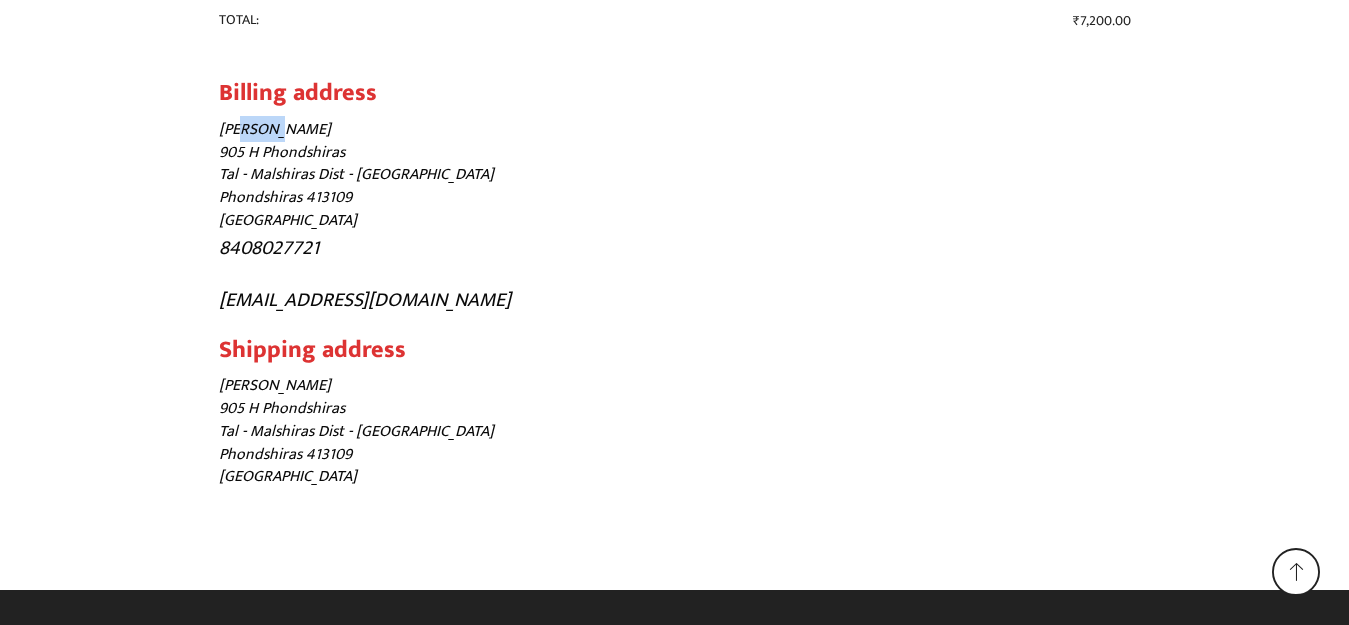 click on "Anil Waghmode 905 H Phondshiras Tal - Malshiras Dist - Solapur Phondshiras 413109 Maharashtra
8408027721
anil.waghmode40@gmail.com" at bounding box center (675, 217) 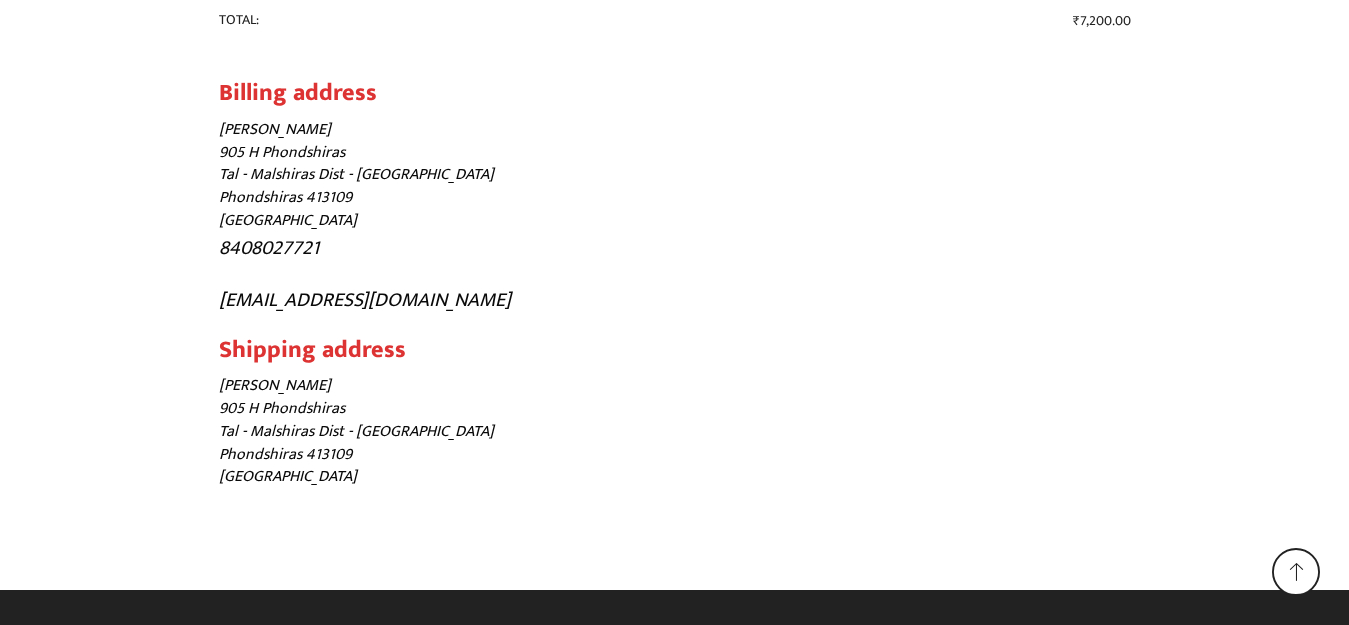 click on "Anil Waghmode 905 H Phondshiras Tal - Malshiras Dist - Solapur Phondshiras 413109 Maharashtra
8408027721
anil.waghmode40@gmail.com" at bounding box center [675, 217] 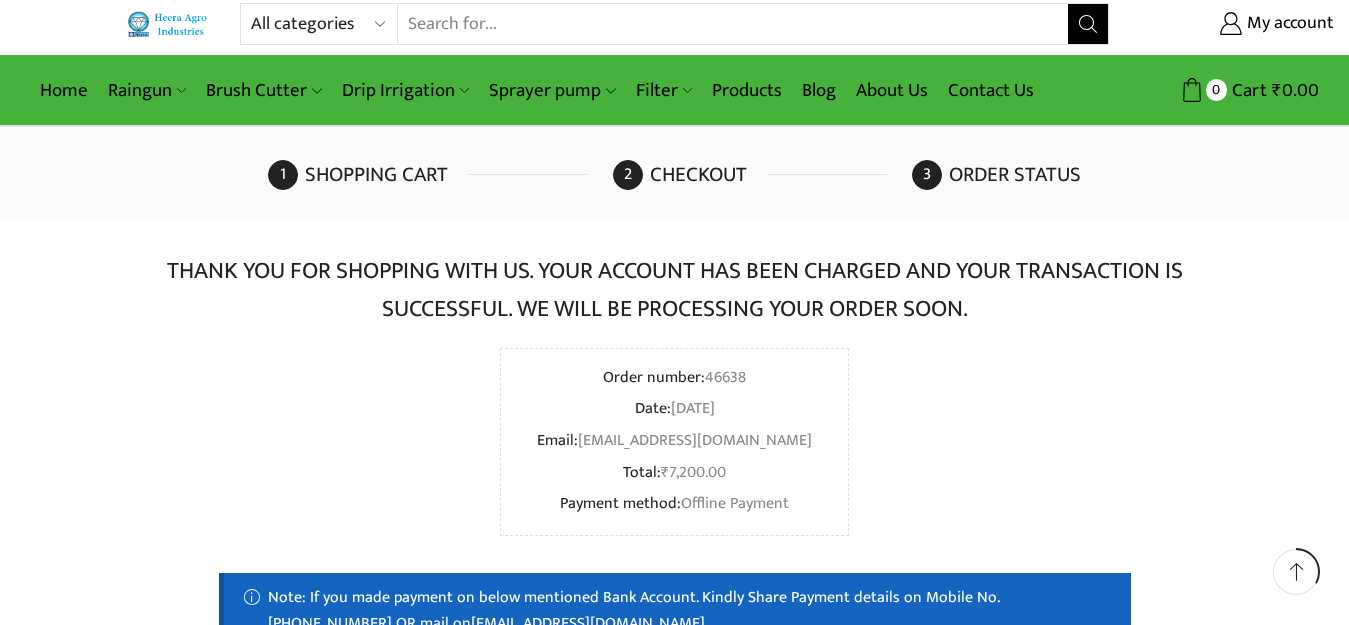 scroll, scrollTop: 0, scrollLeft: 0, axis: both 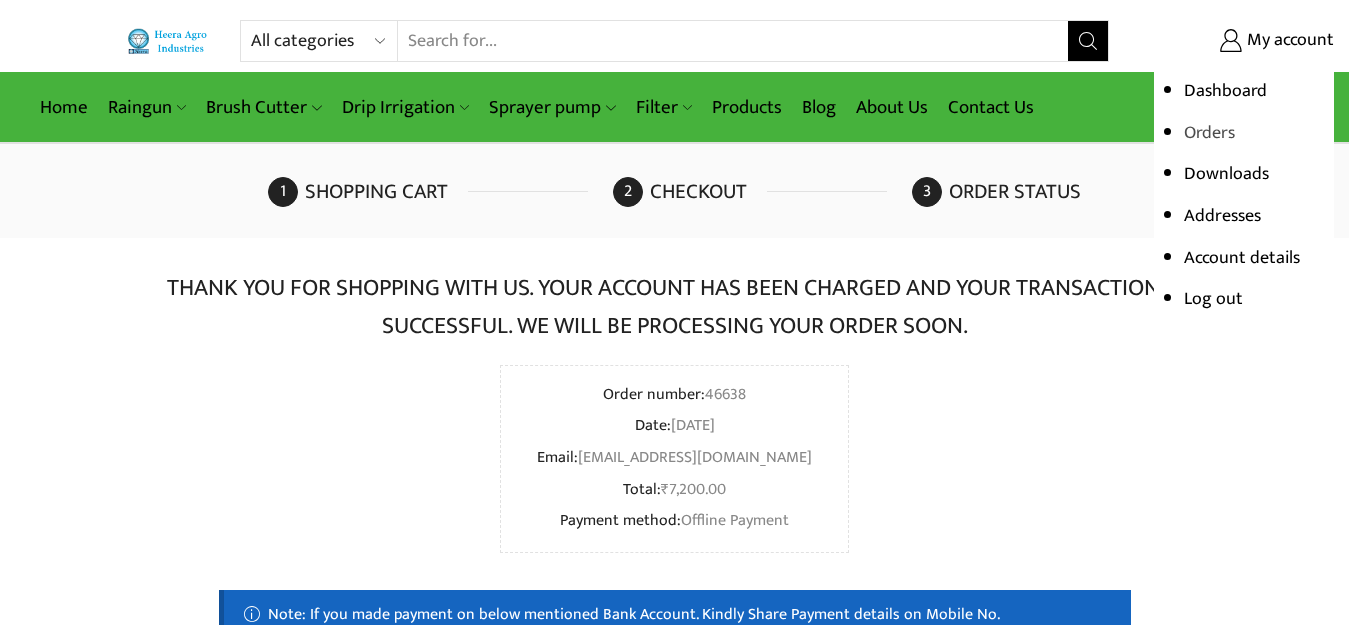 click on "Orders" at bounding box center [1209, 133] 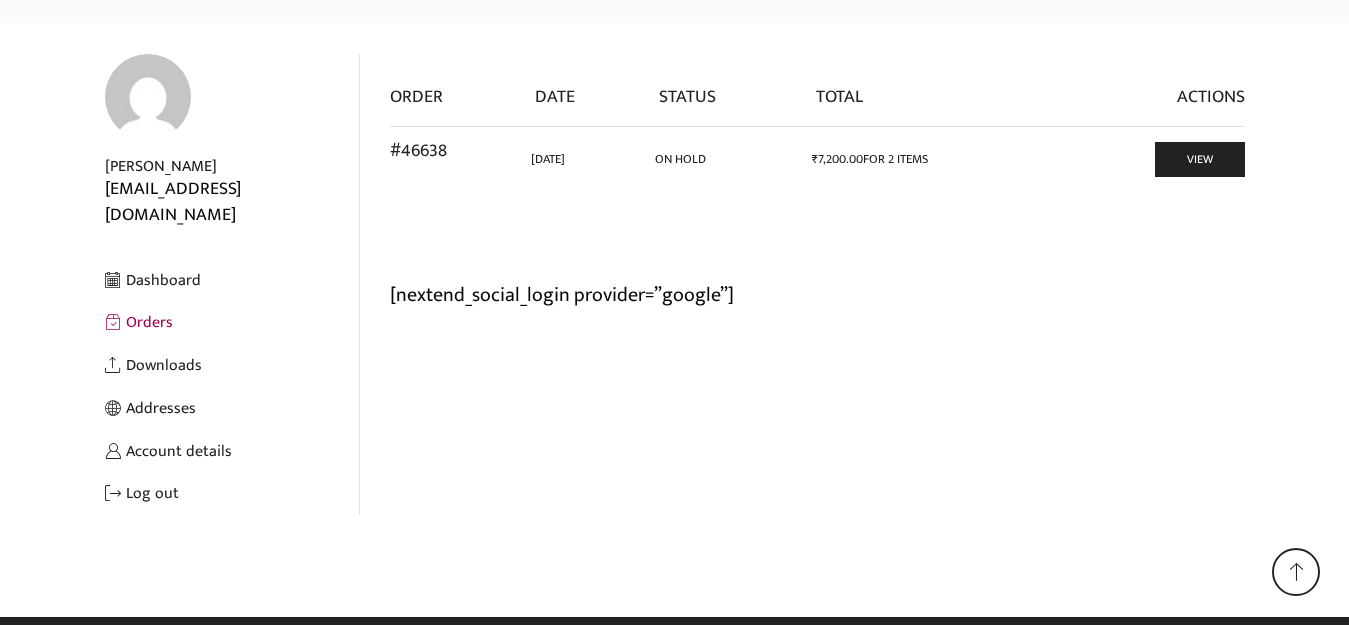 scroll, scrollTop: 214, scrollLeft: 0, axis: vertical 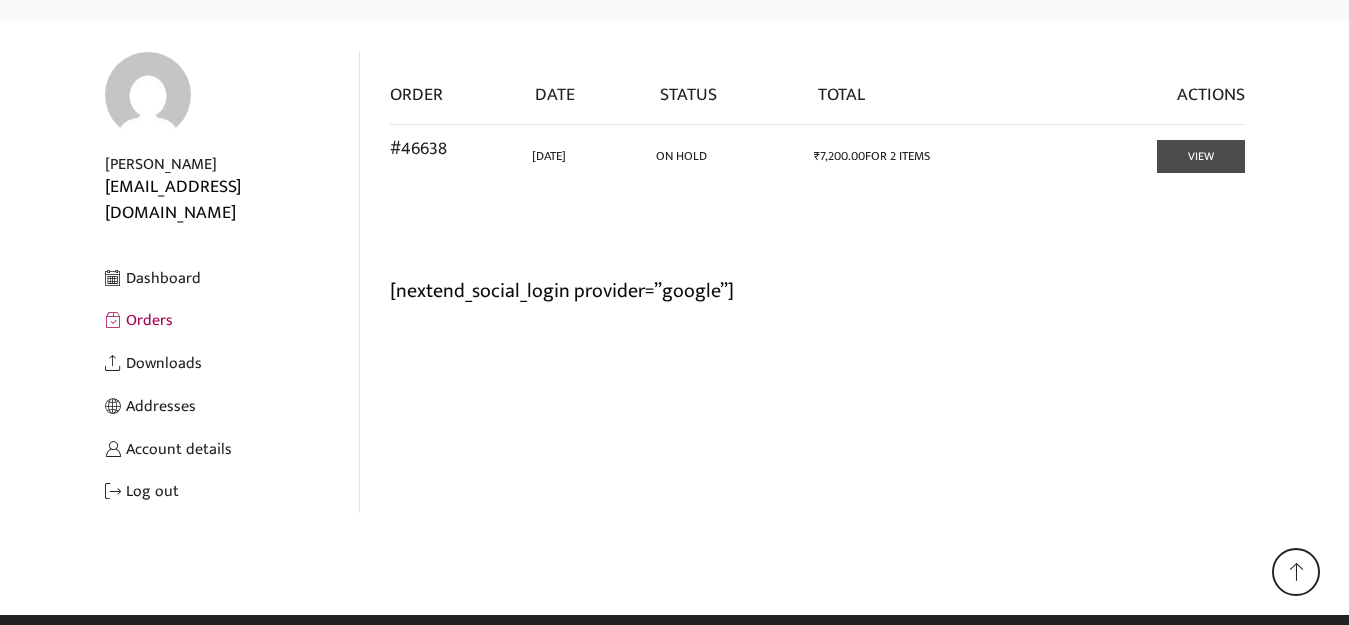 click on "View" at bounding box center (1201, 156) 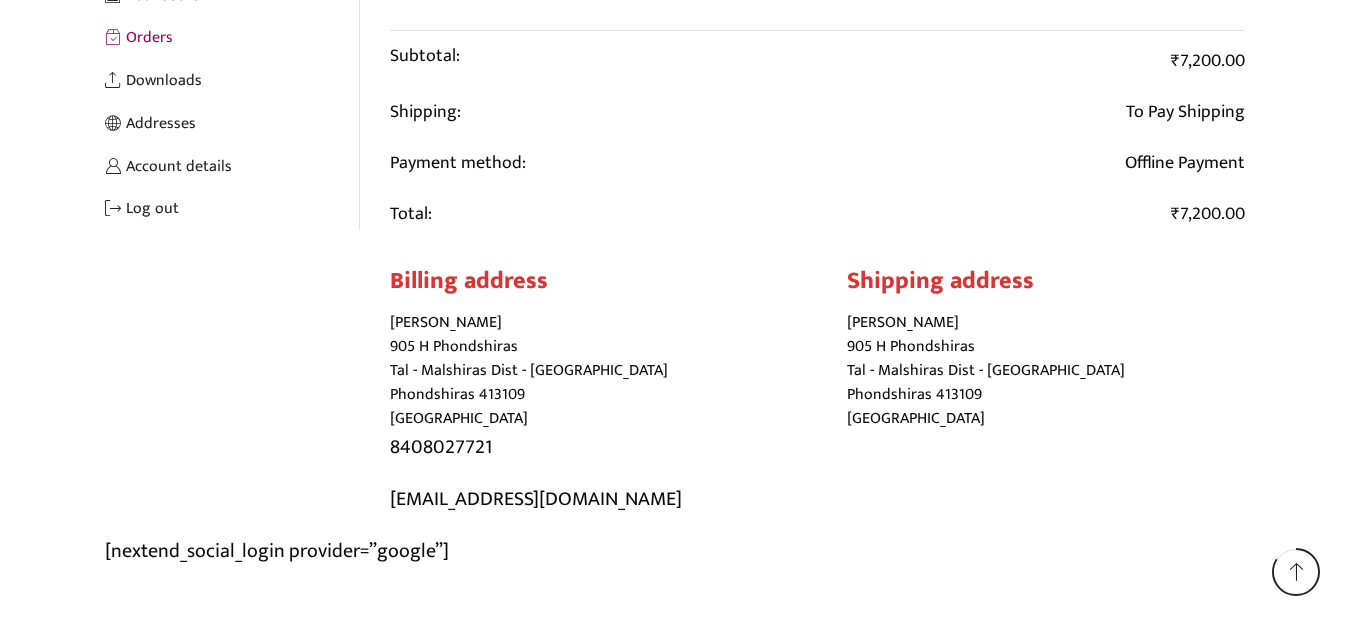 scroll, scrollTop: 500, scrollLeft: 0, axis: vertical 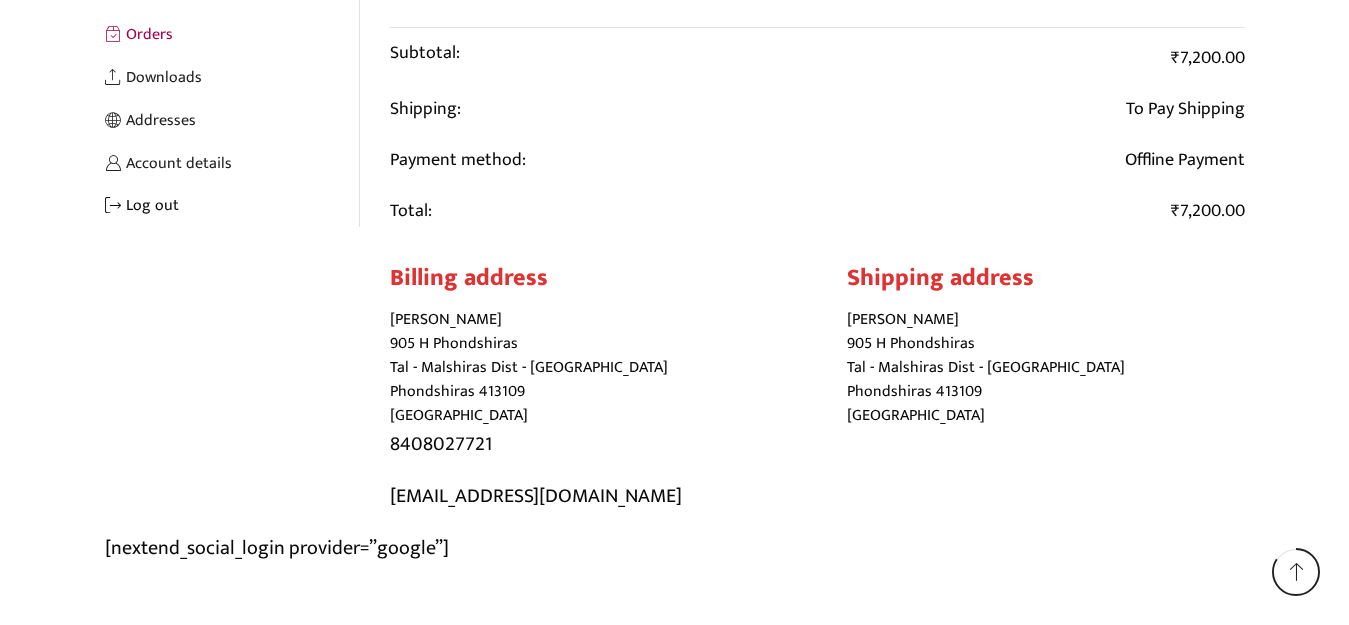 click on "Log out" at bounding box center [232, 205] 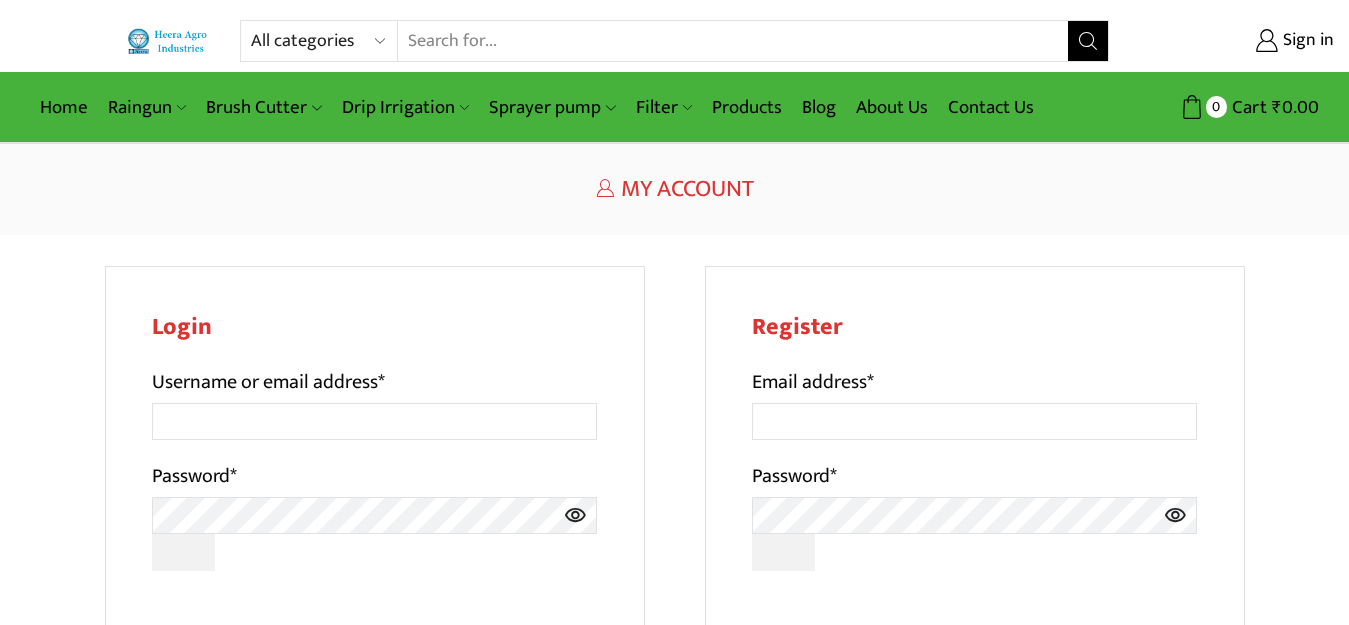 scroll, scrollTop: 0, scrollLeft: 0, axis: both 